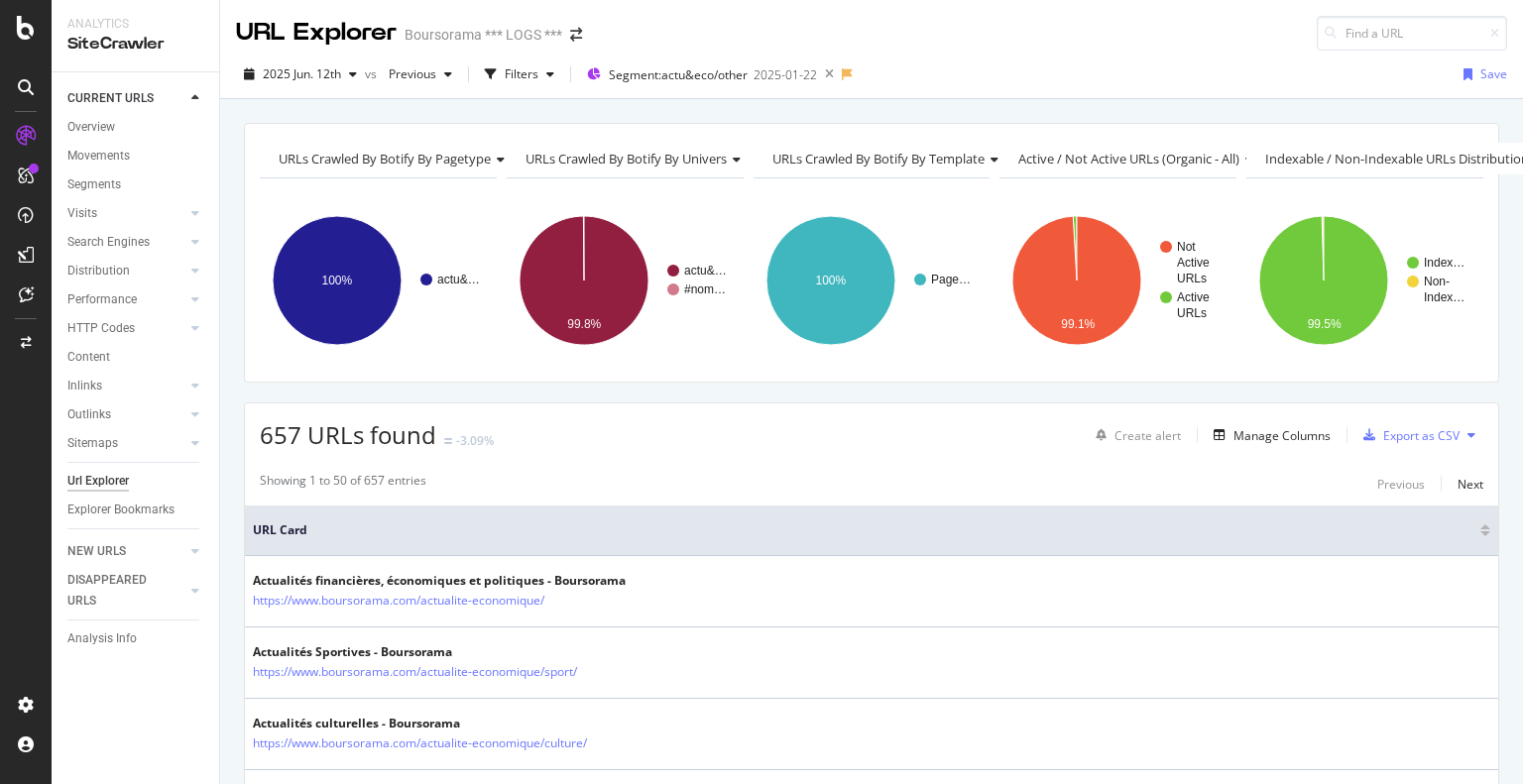 scroll, scrollTop: 0, scrollLeft: 0, axis: both 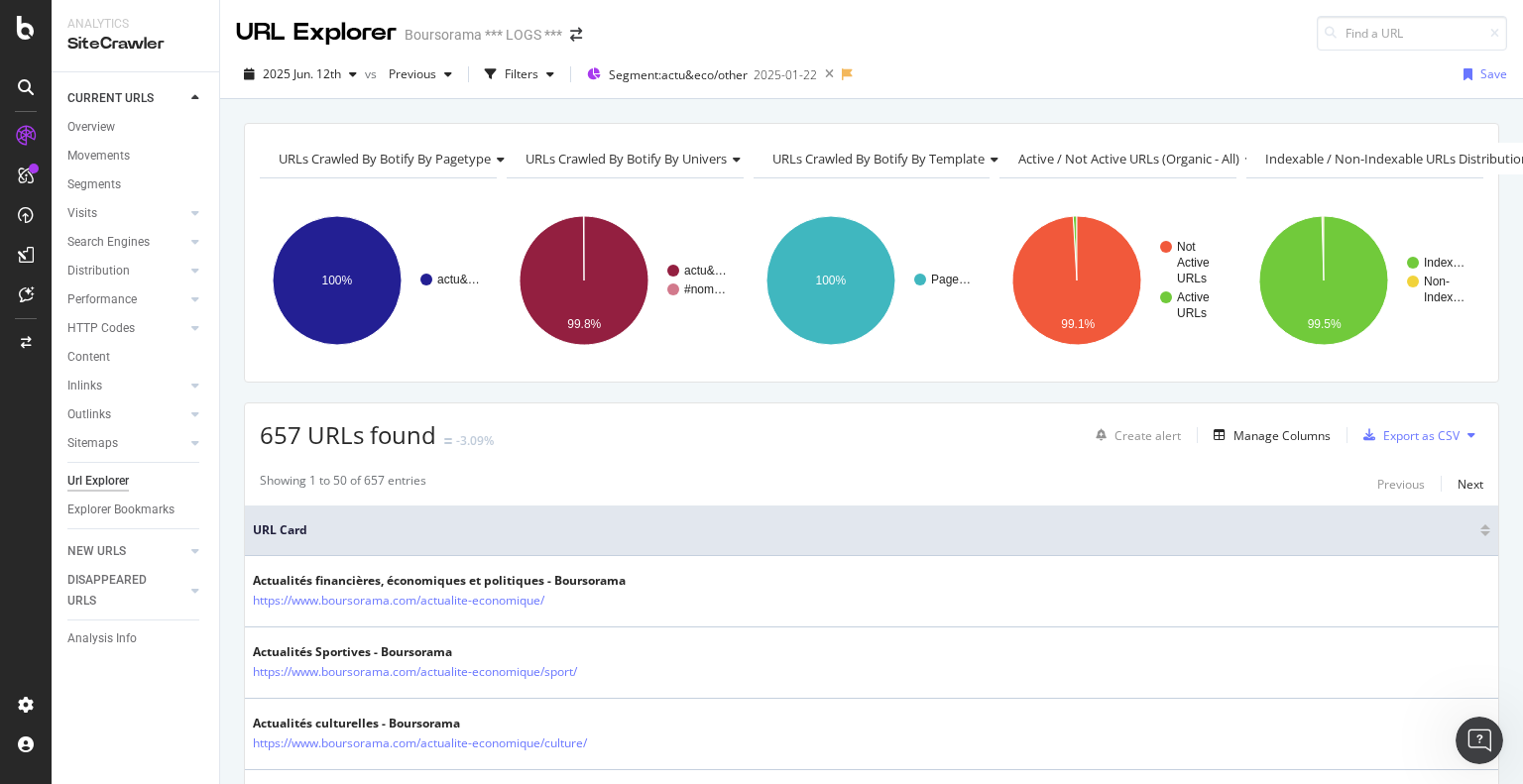type 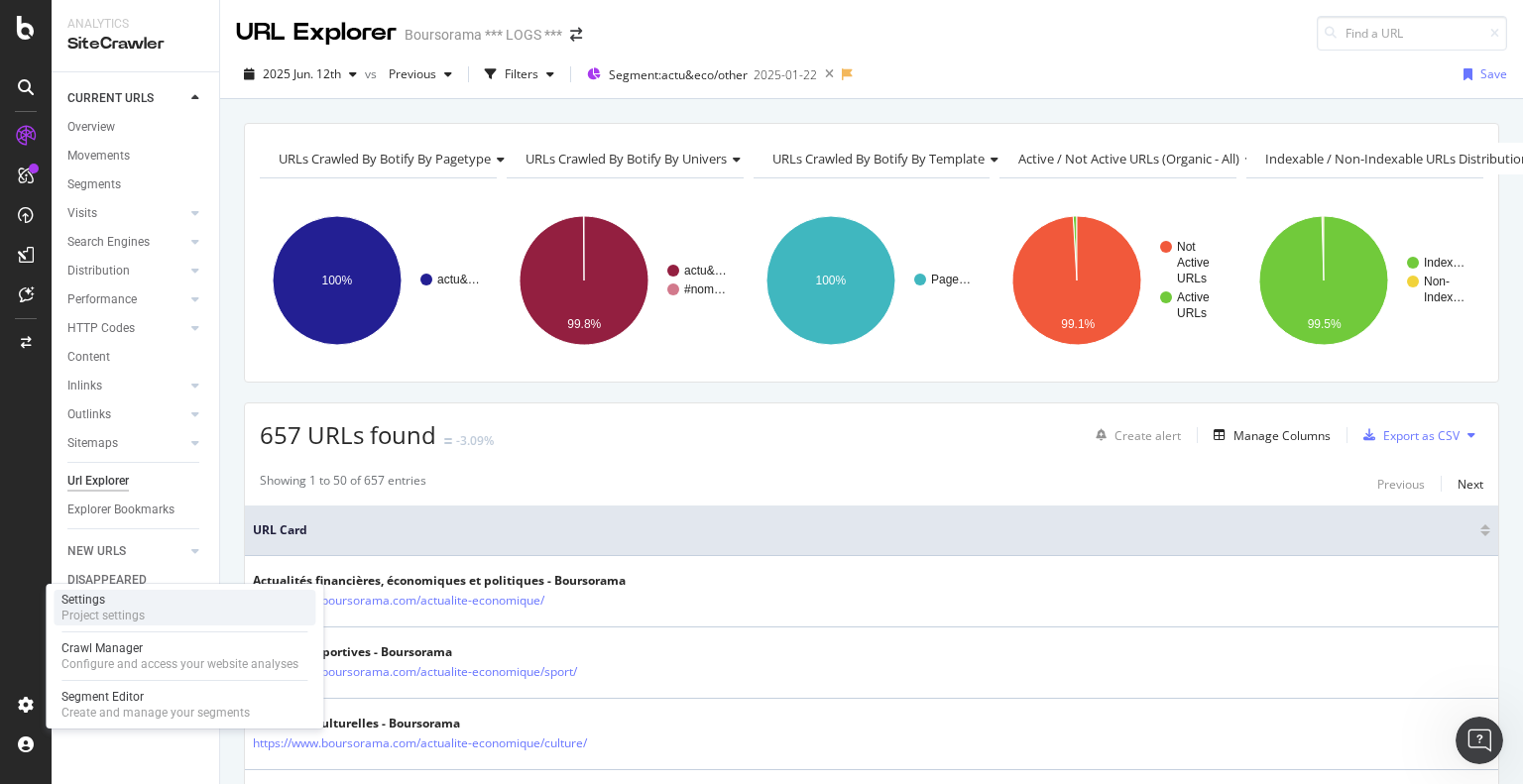 click on "Settings Project settings" at bounding box center [184, 608] 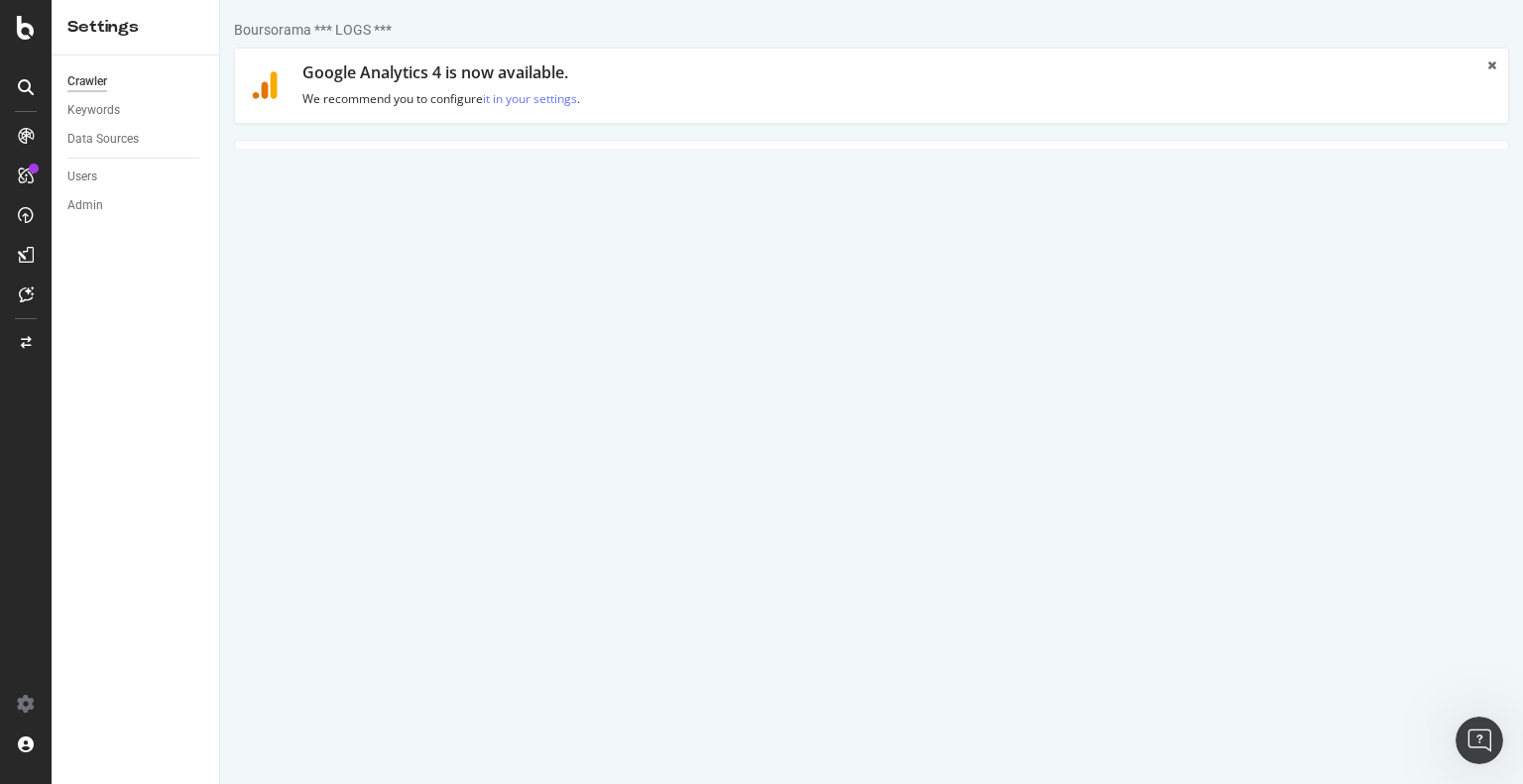 scroll, scrollTop: 0, scrollLeft: 0, axis: both 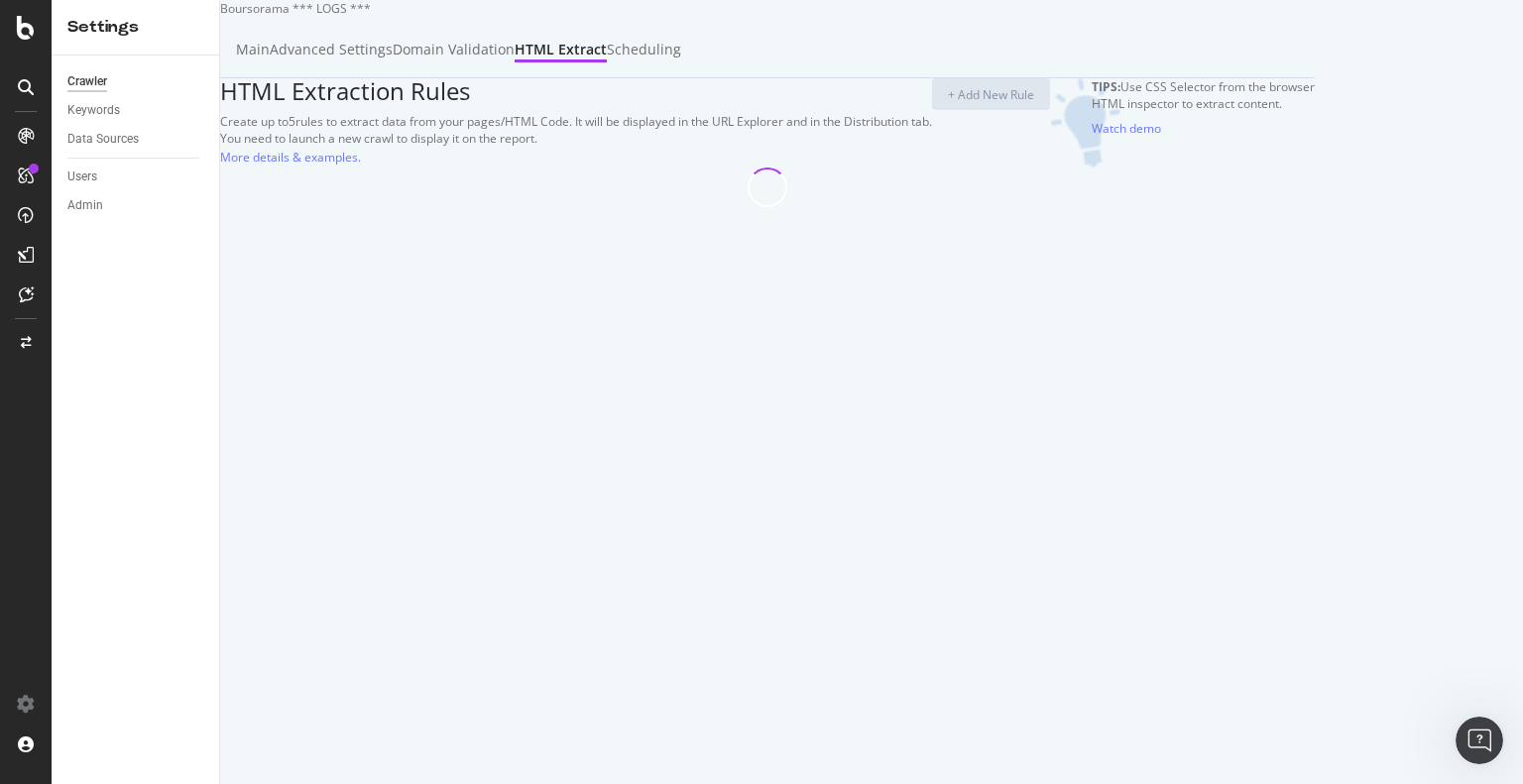 select on "exist" 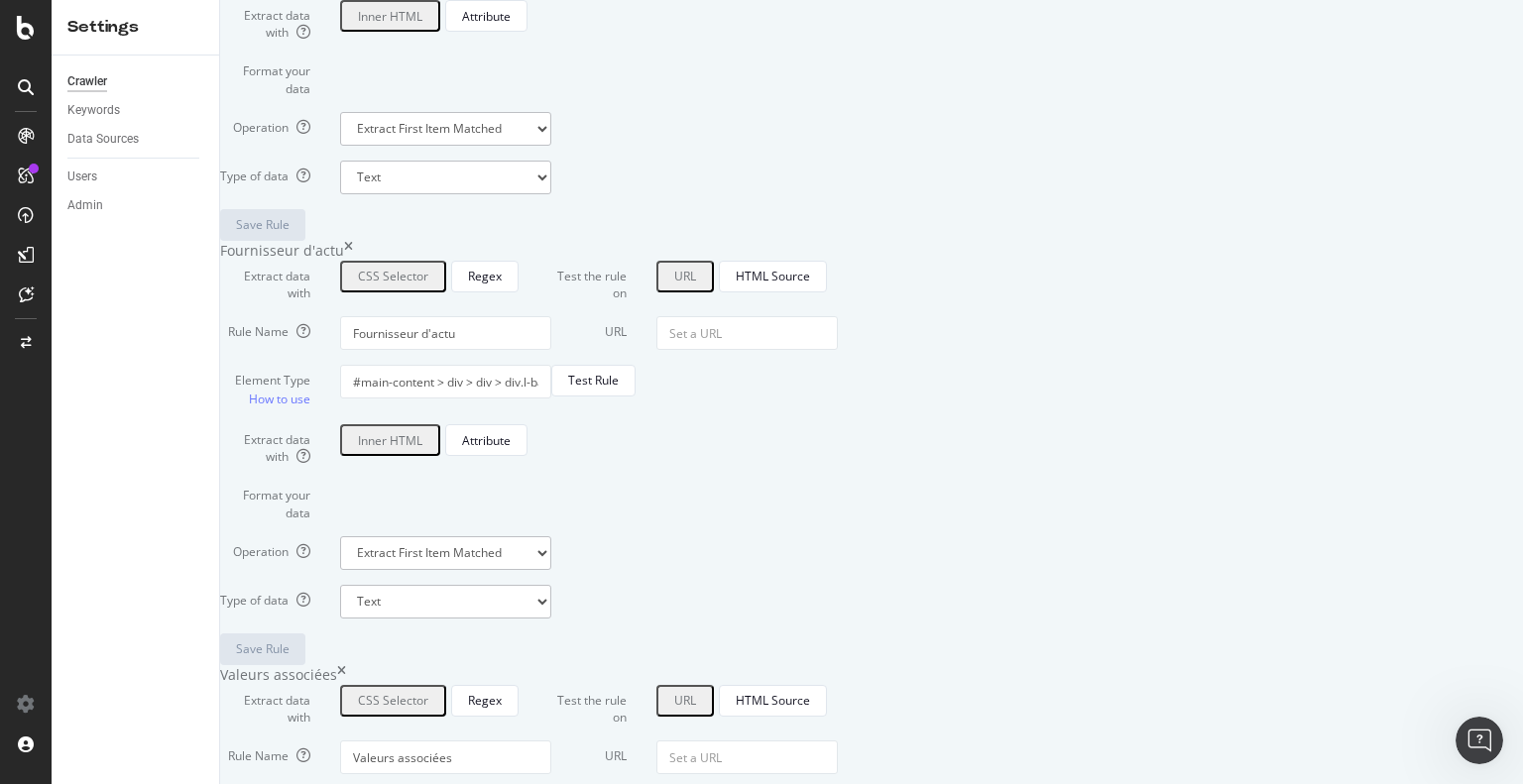 scroll, scrollTop: 1298, scrollLeft: 0, axis: vertical 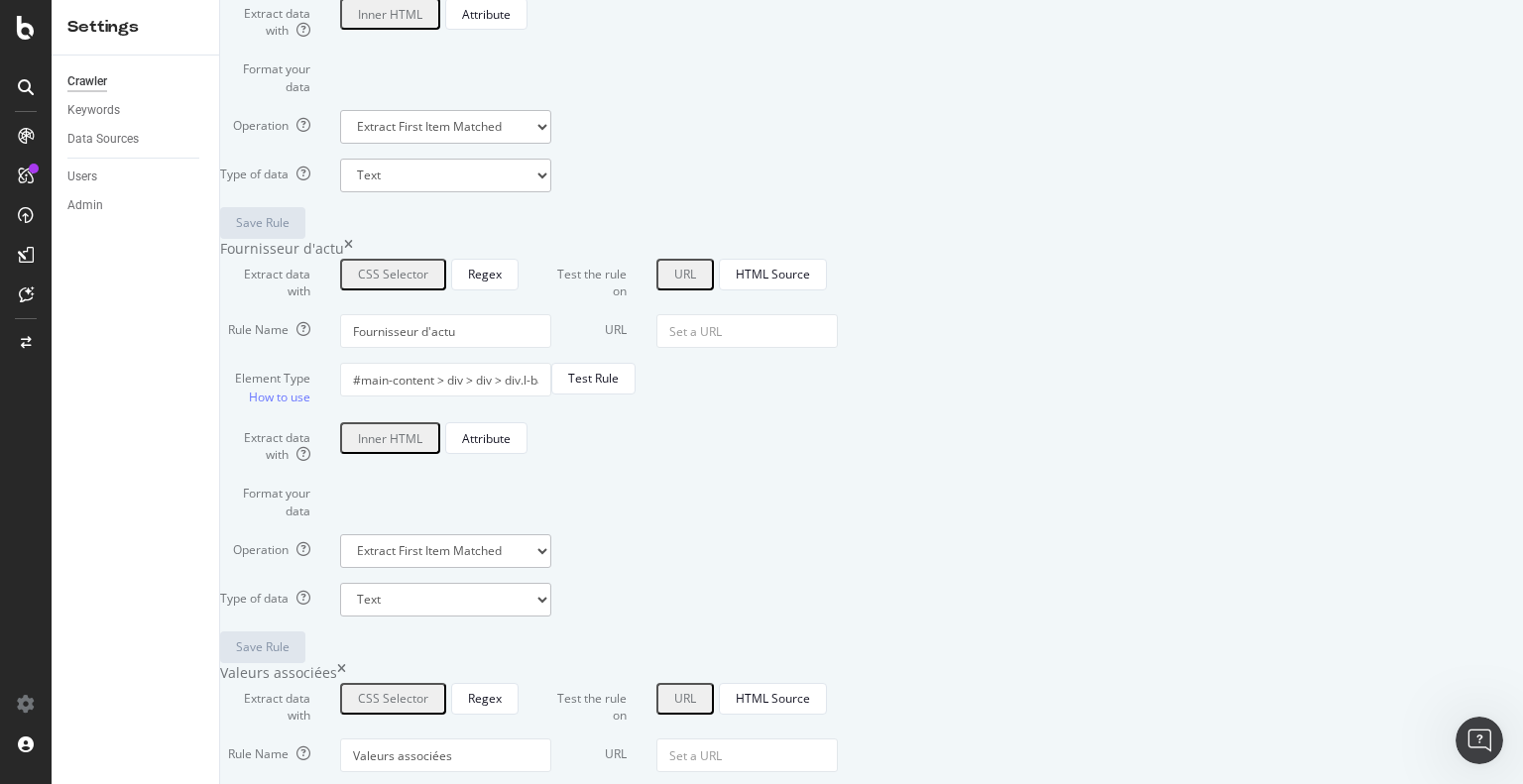 click at bounding box center [385, -175] 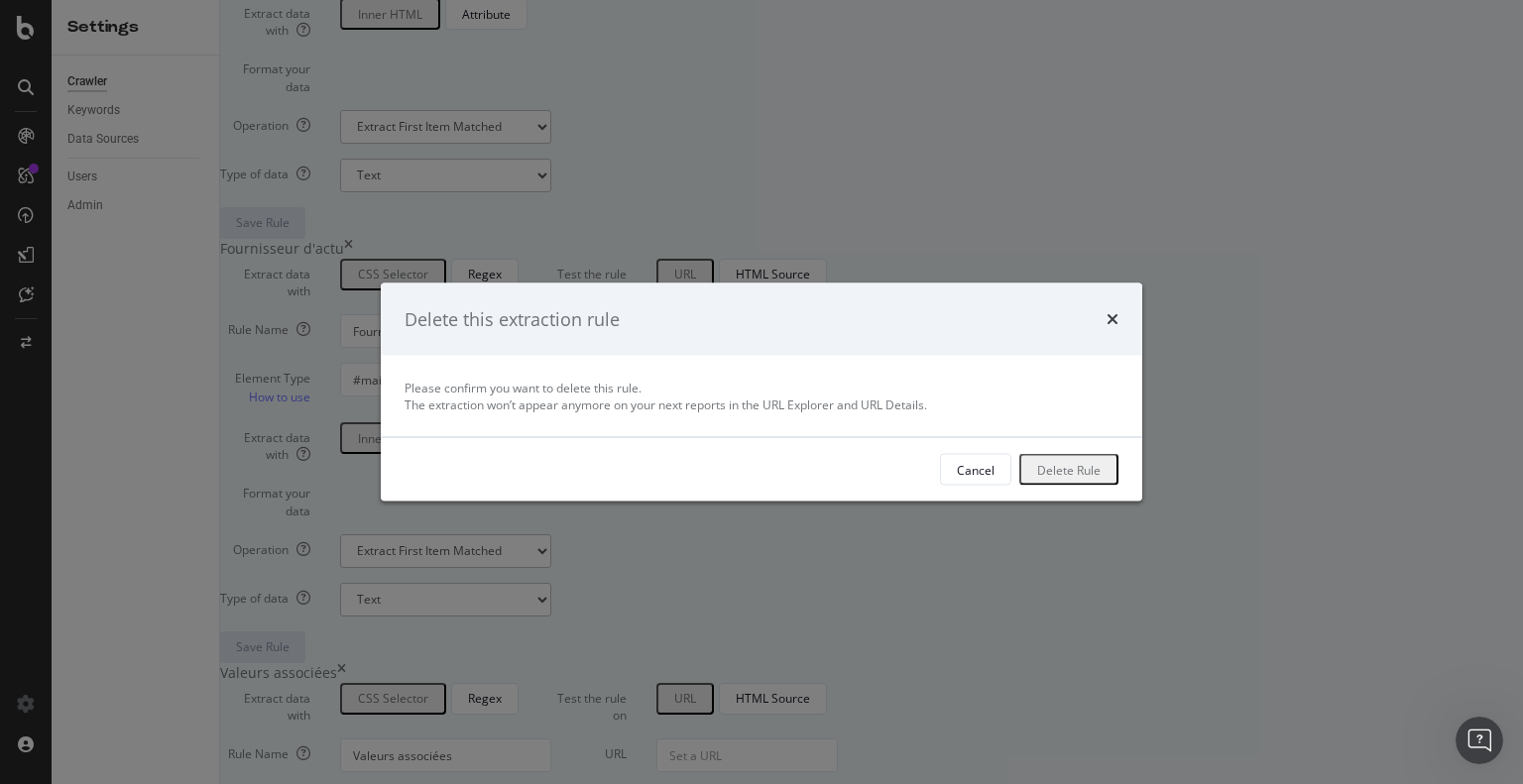 click on "Delete Rule" 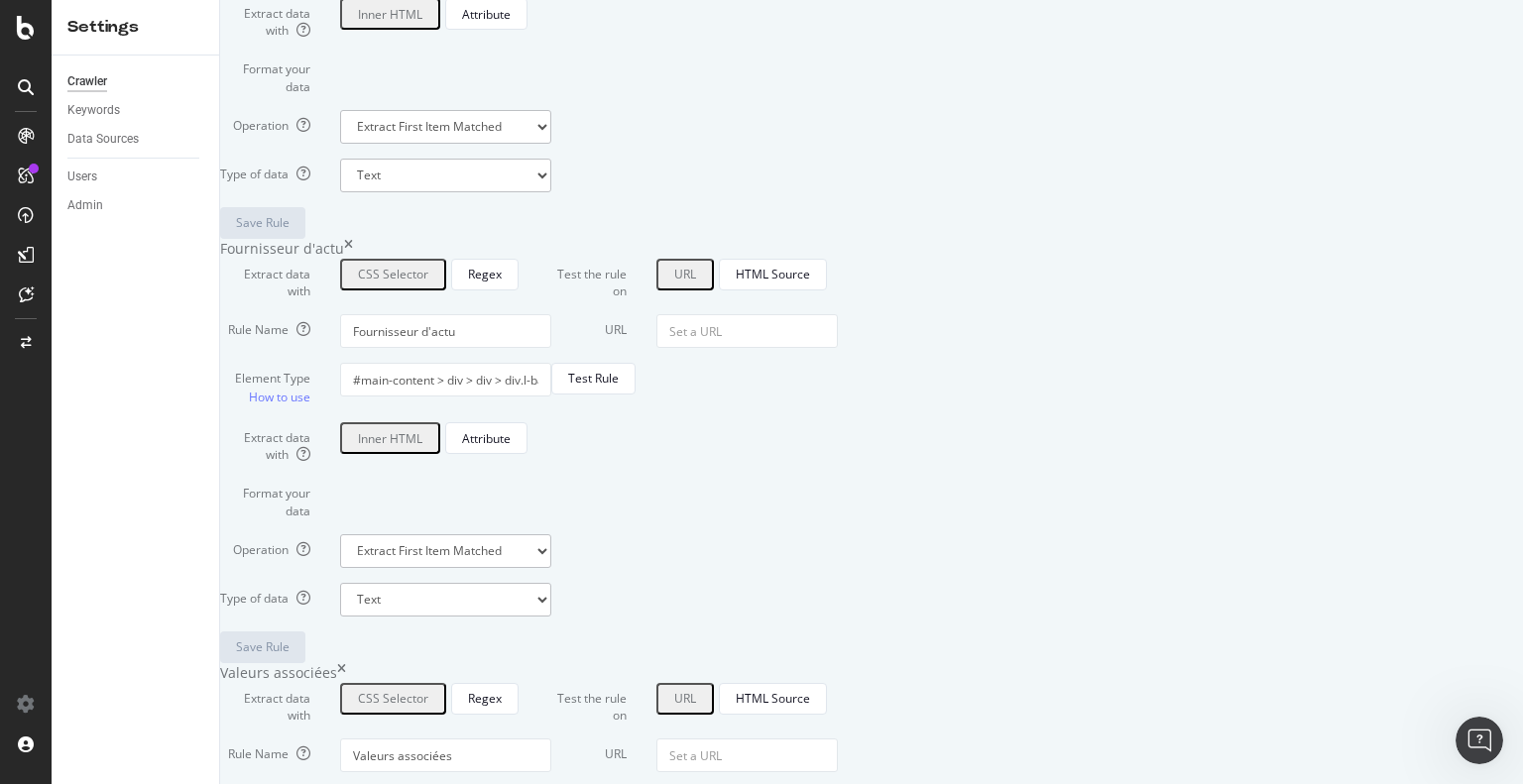 type on "Fournisseur d'actu" 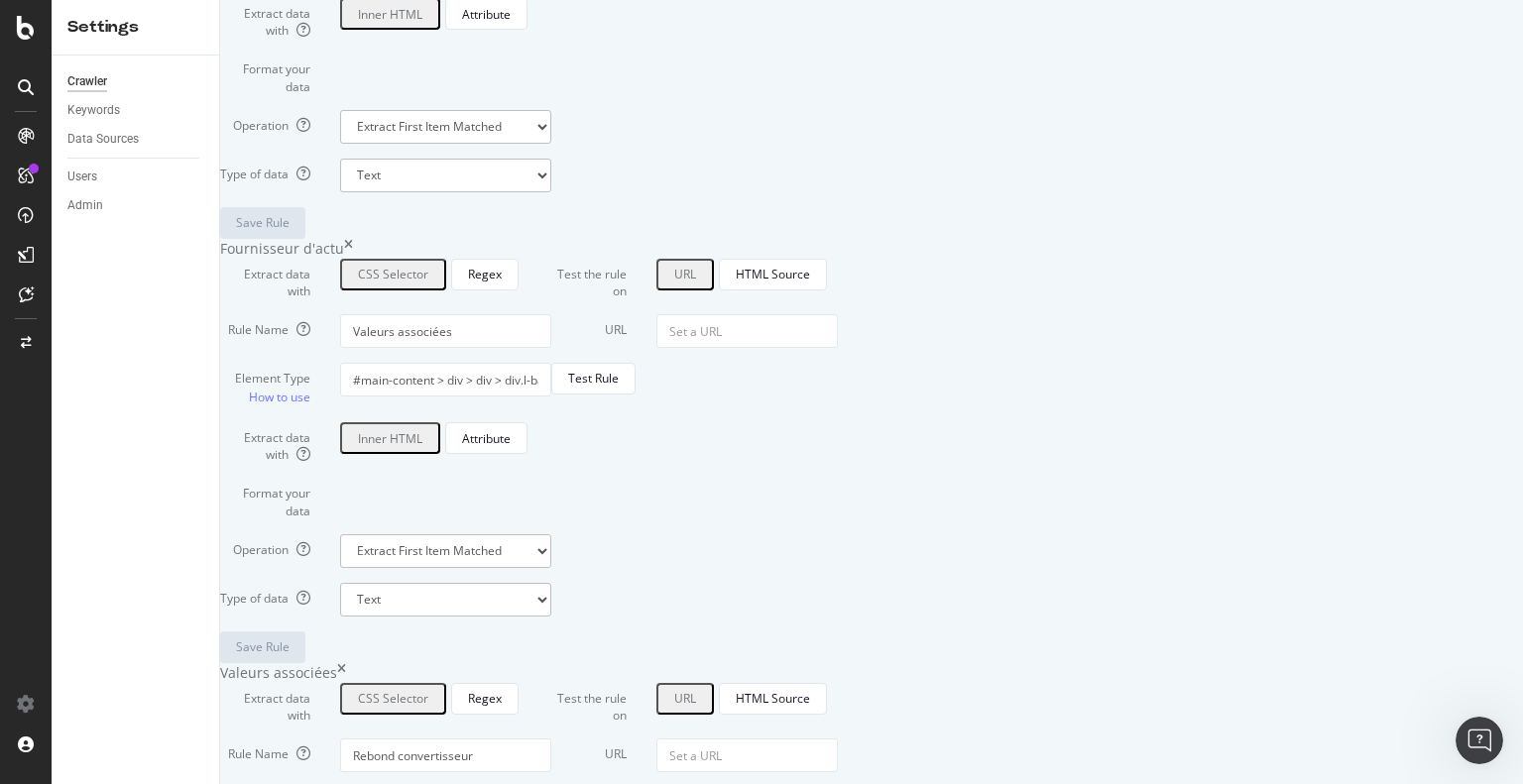 select on "b" 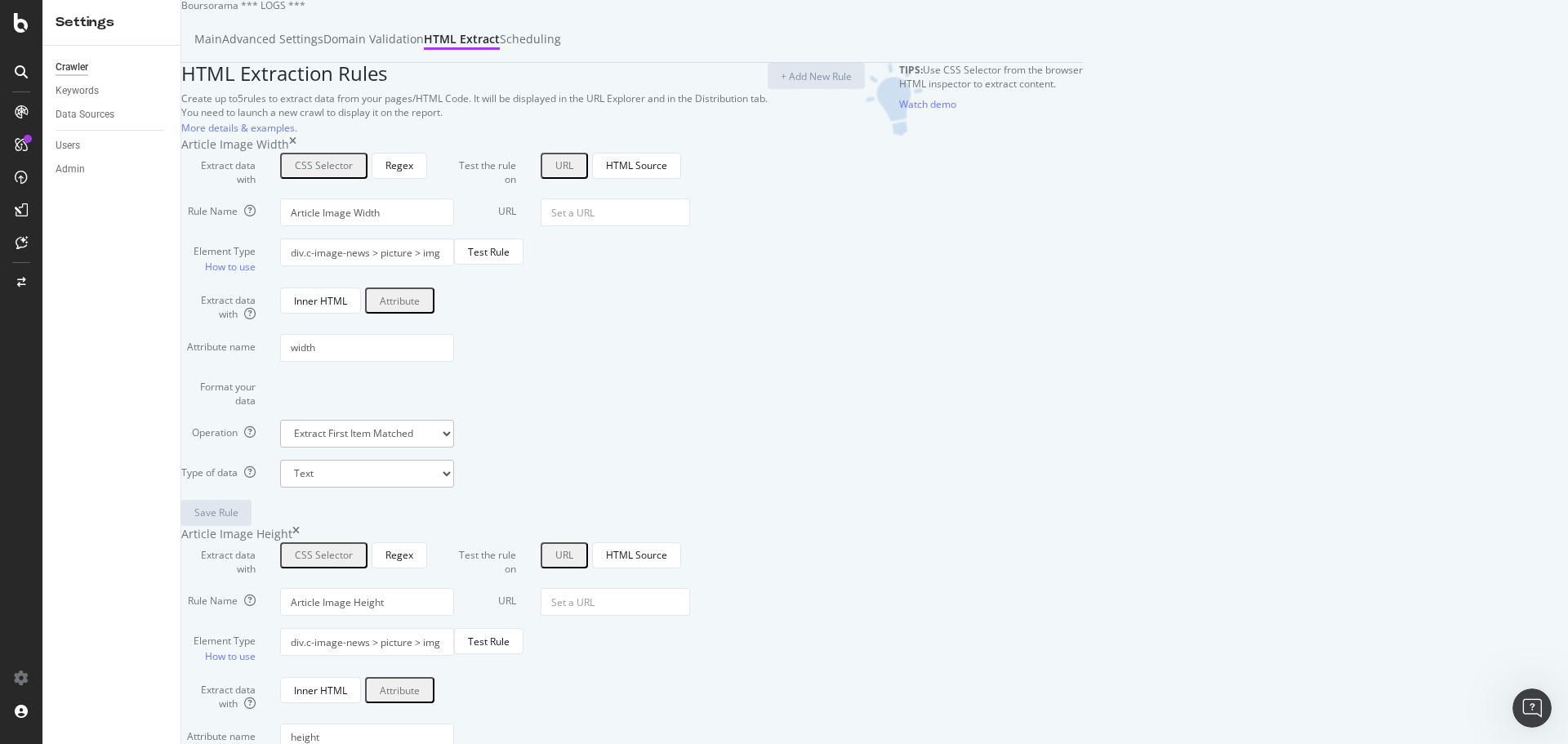 scroll, scrollTop: 2, scrollLeft: 0, axis: vertical 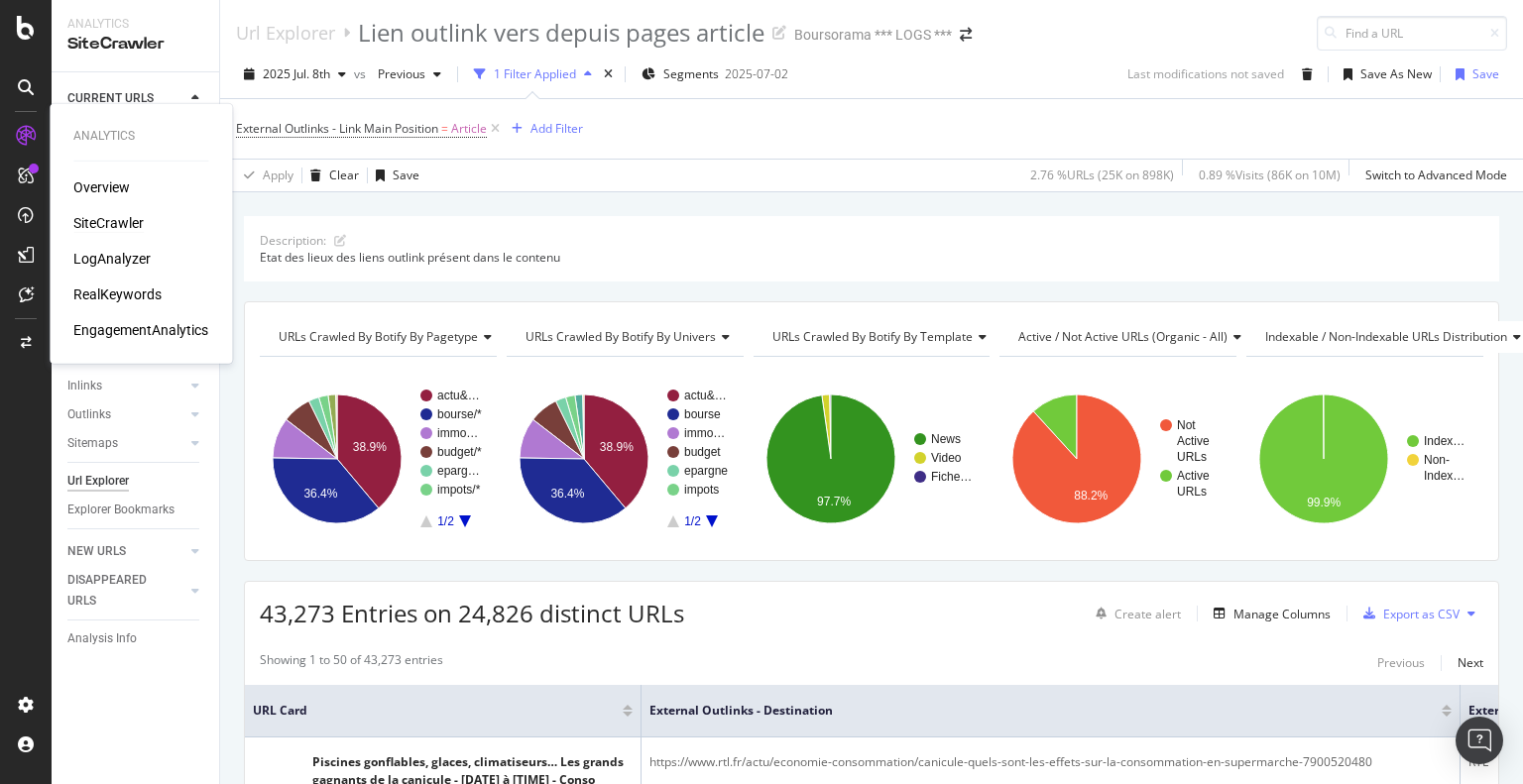 click on "SiteCrawler" at bounding box center (108, 223) 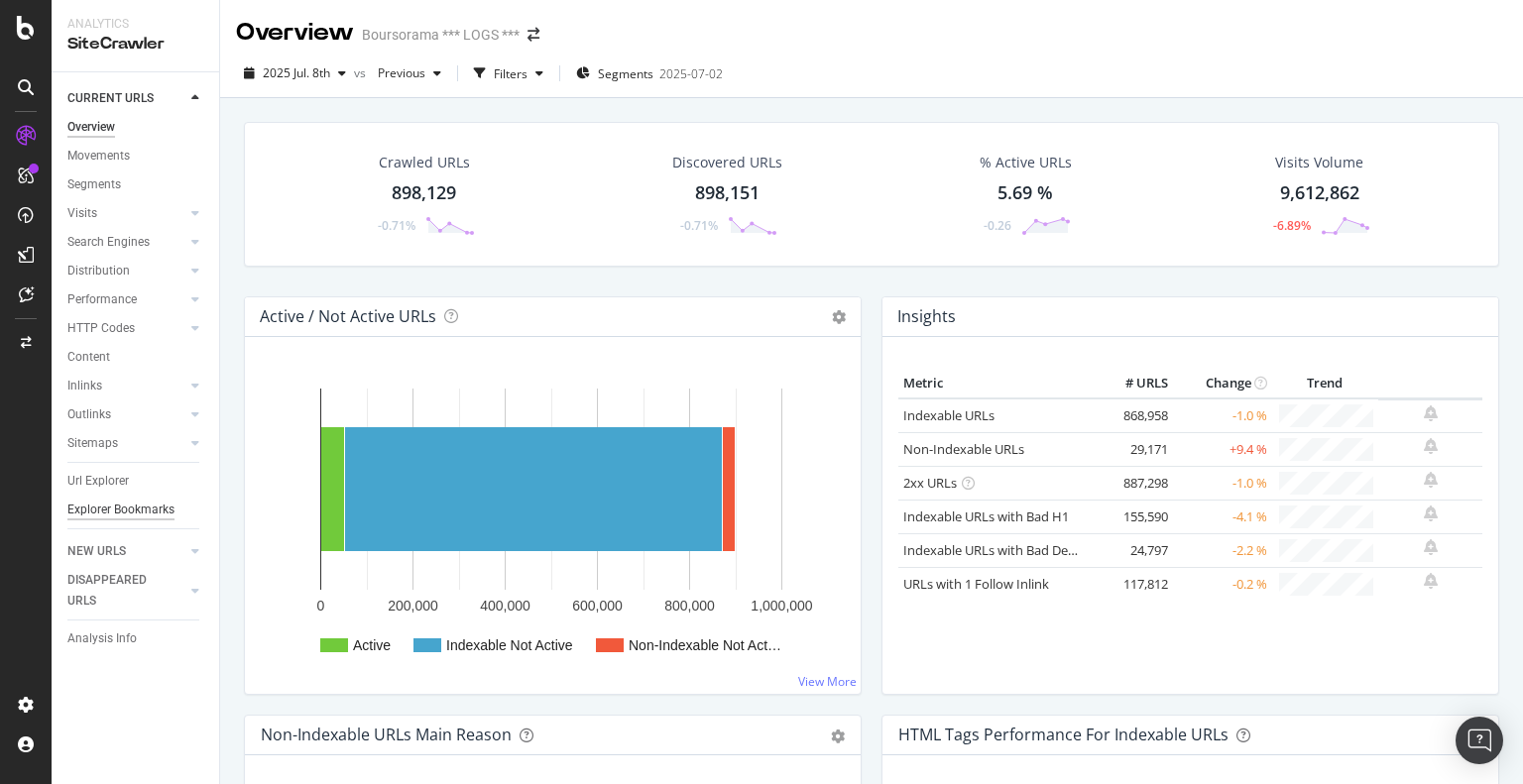 click on "Explorer Bookmarks" at bounding box center [121, 509] 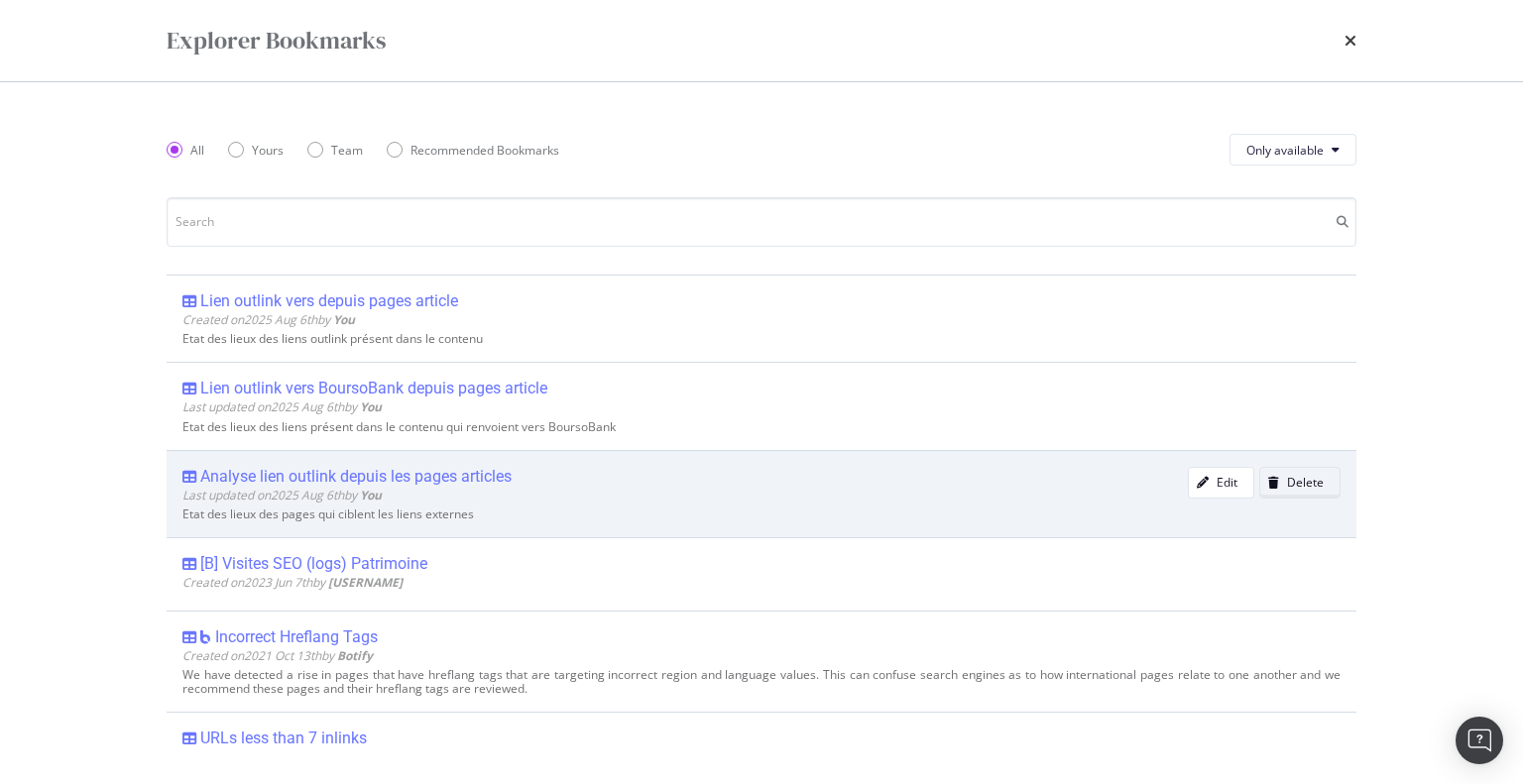 click on "Delete" 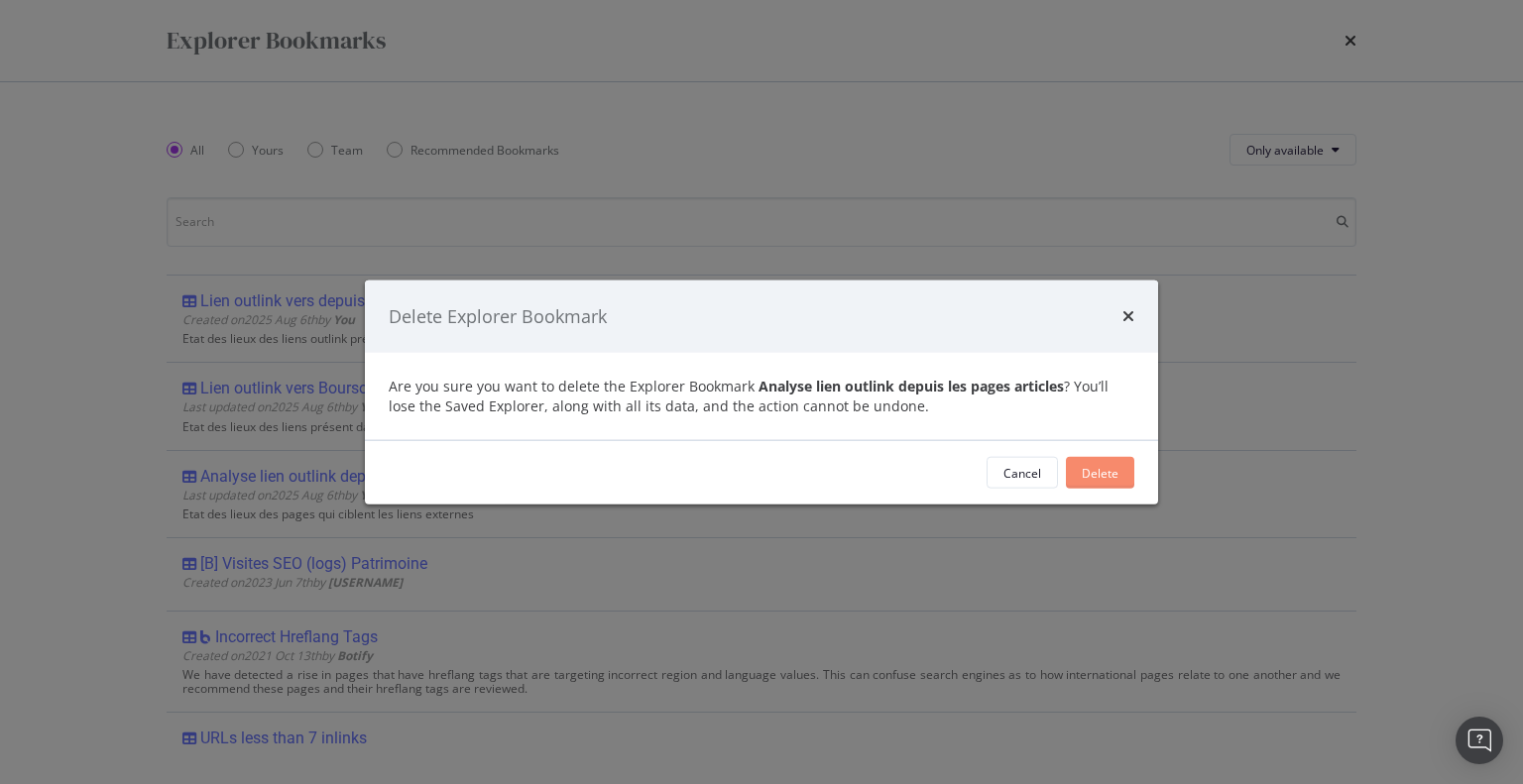 click on "Delete" 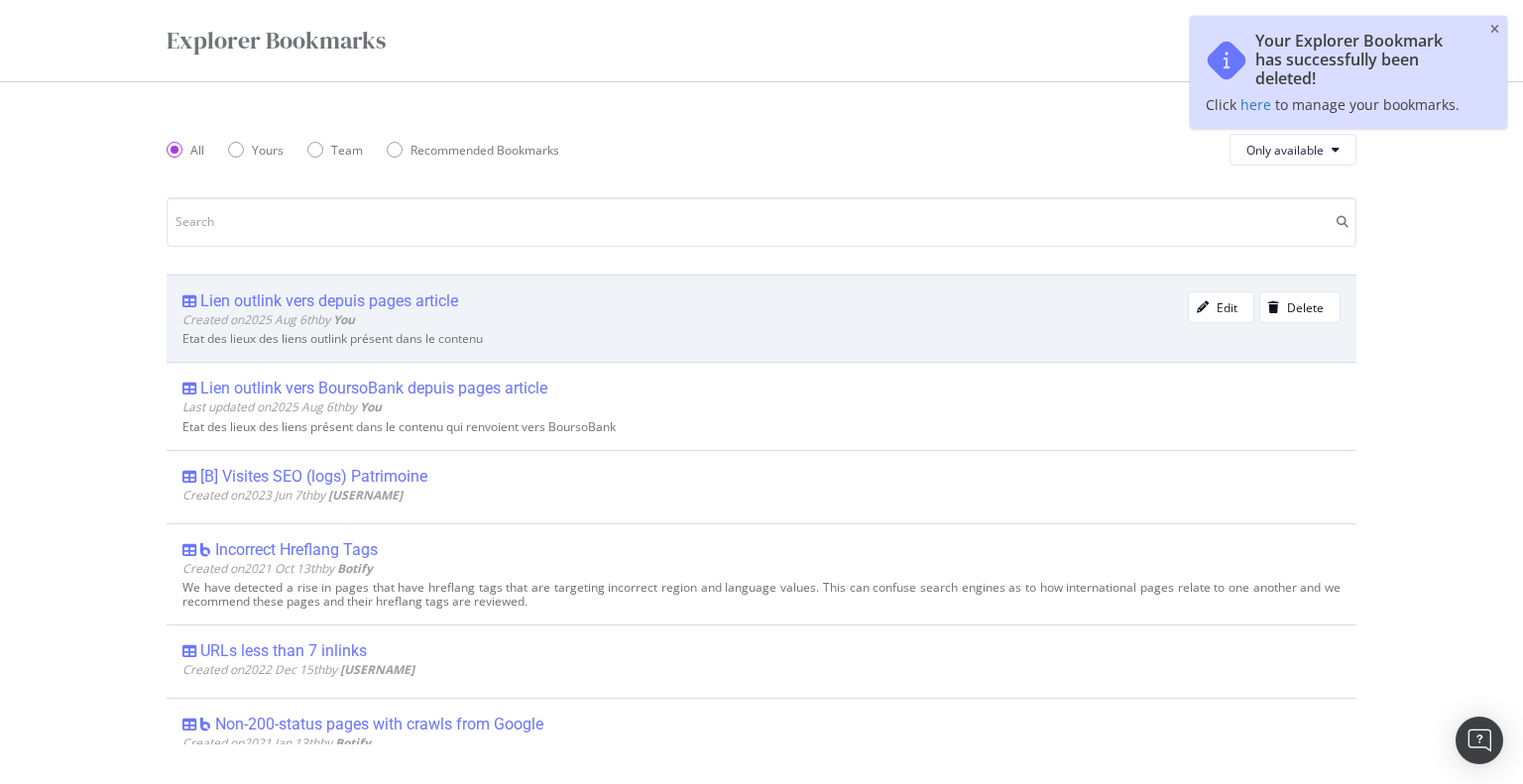click on "Lien outlink vers depuis pages article" 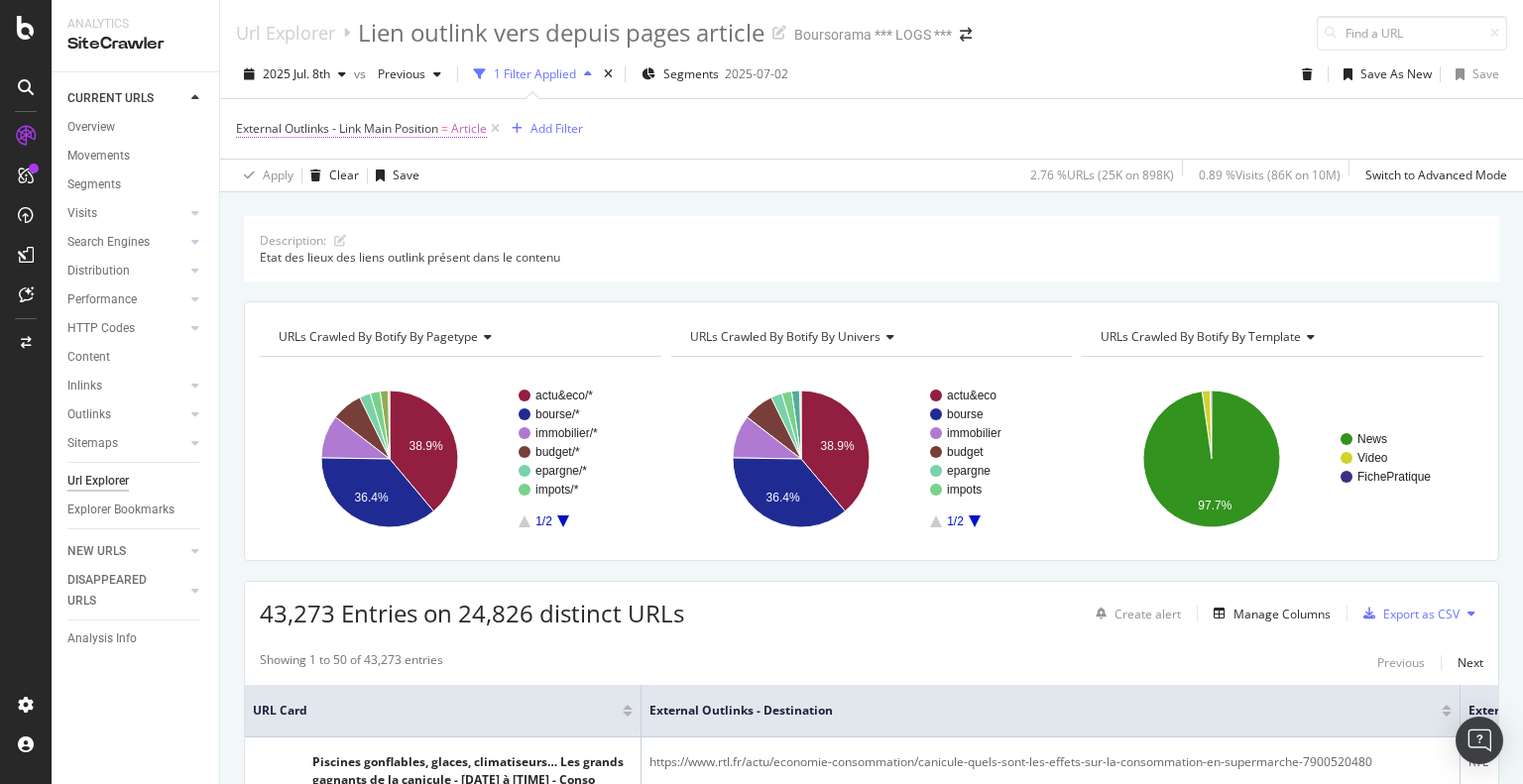 click on "External Outlinks - Link Main Position" at bounding box center [337, 128] 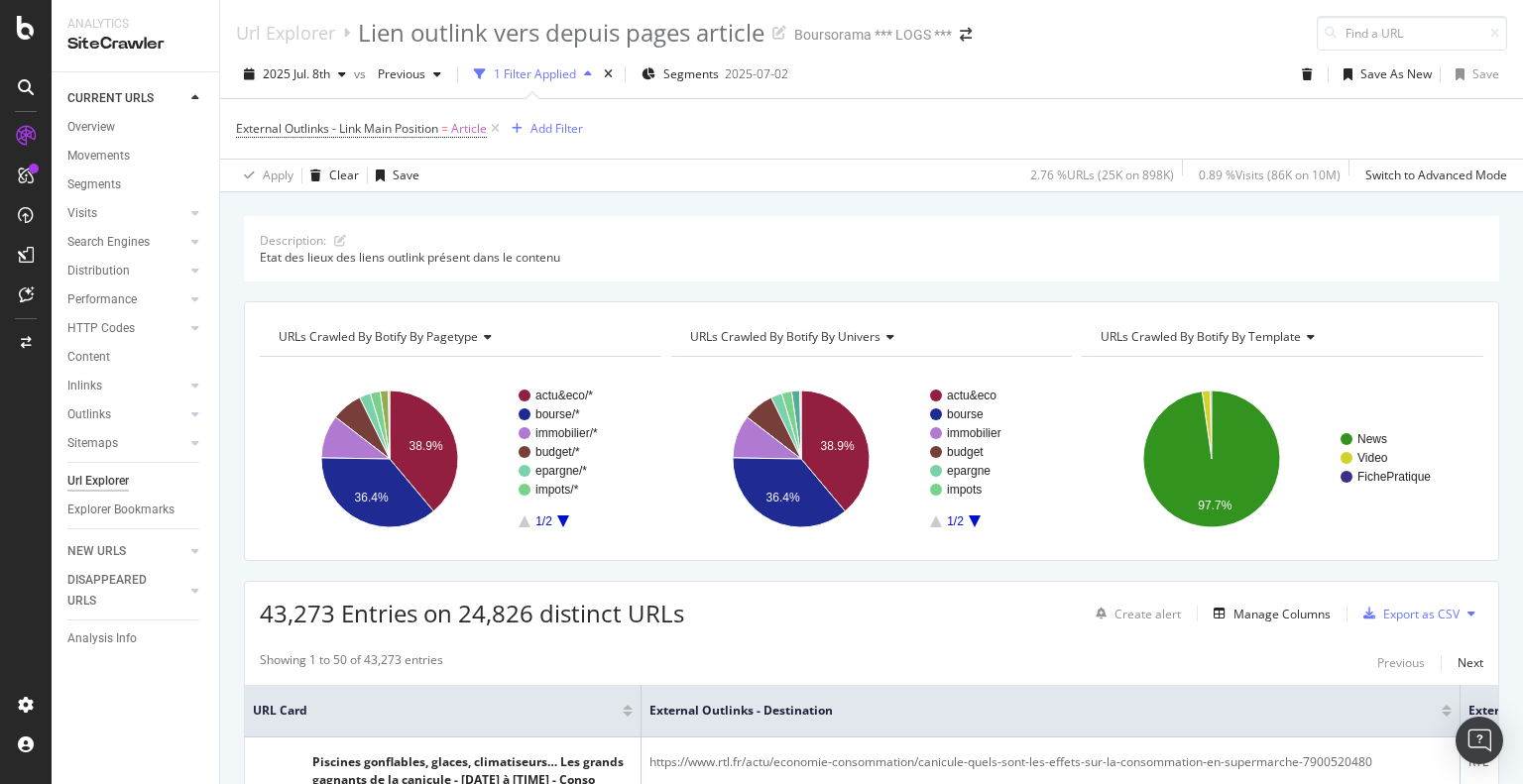 click on "External Outlinks - Link Main Position   =     Article Add Filter" at bounding box center (872, 129) 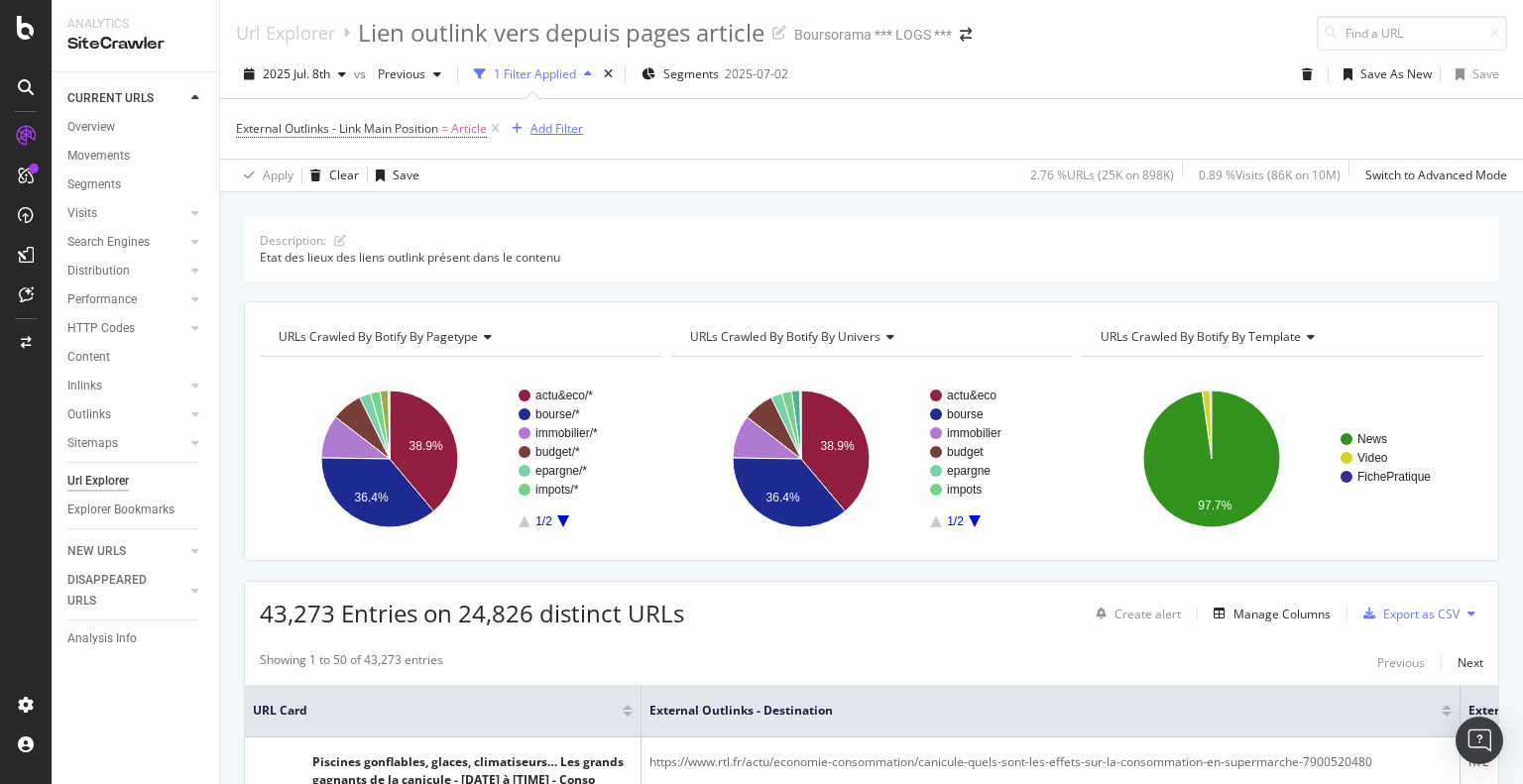 click on "Add Filter" at bounding box center (556, 128) 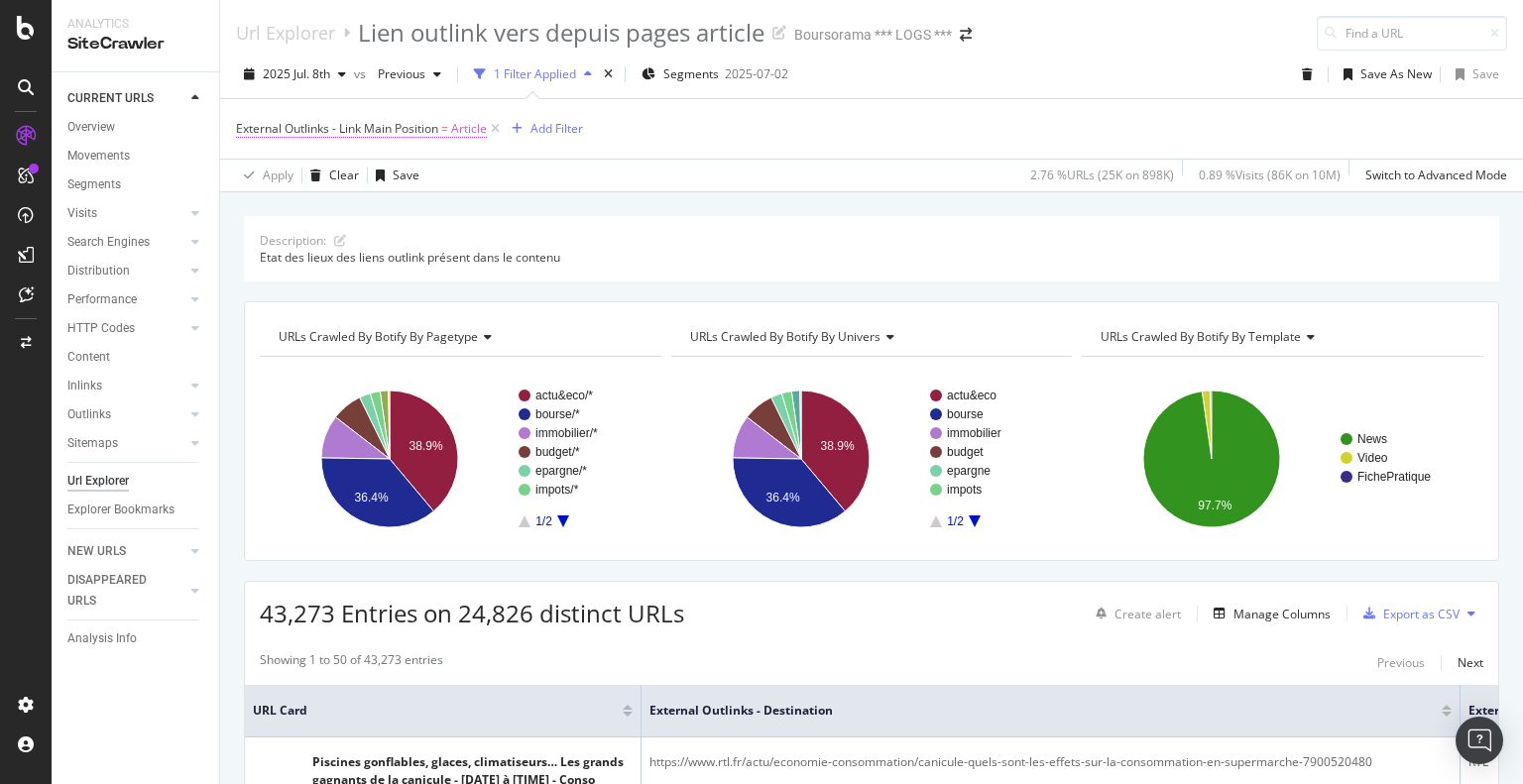click on "External Outlinks - Link Main Position" at bounding box center [337, 128] 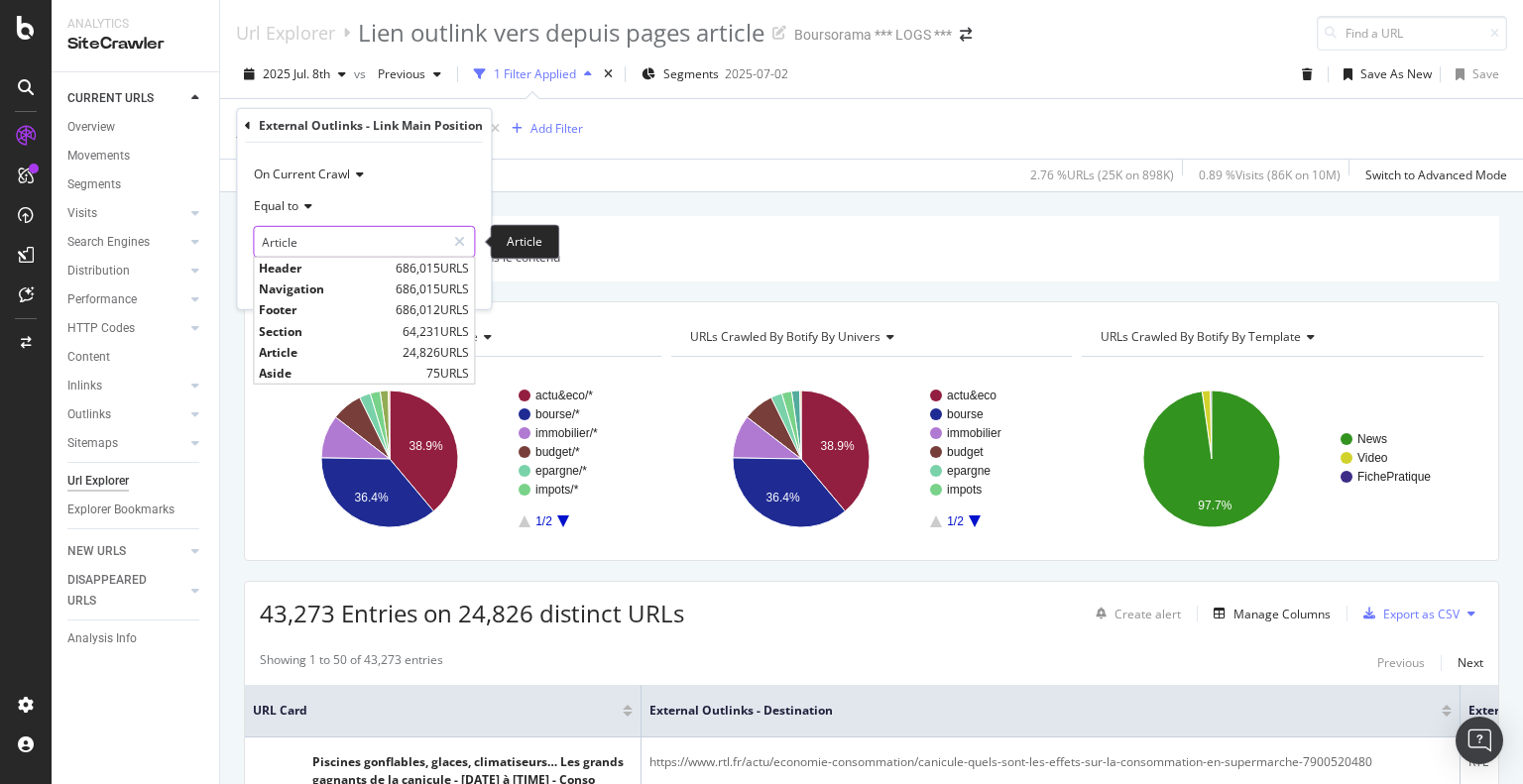 click on "Article" at bounding box center (349, 242) 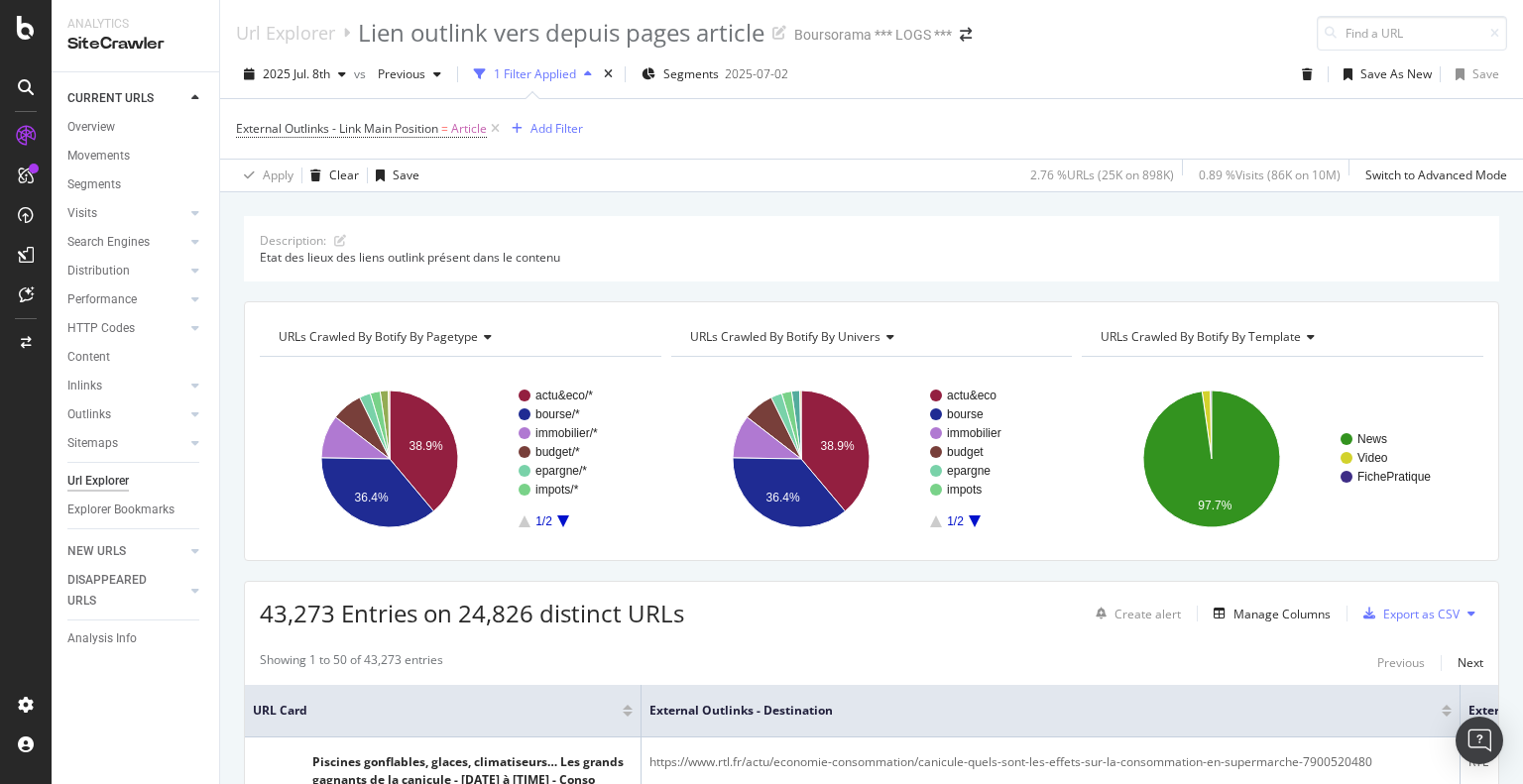 click on "Description: Etat des lieux des liens outlink présent dans le contenu
URLs Crawled By Botify By pagetype
Chart (by Value) Table Expand Export as CSV Export as PNG Add to Custom Report
×
actu&eco/* bourse/* immobilier/* budget/* epargne/* impots/* 1/2 38.9% 36.4% pagetype Crawled URLs actu&eco/* 9,652 bourse/* 9,026 immobilier/* 2,538 budget/* 1,809 epargne/* 656 impots/* 585 vidéo 473 patrimoine/* 87 0/0
URLs Crawled By Botify By univers
Chart (by Value) Table Expand Export as CSV Export as PNG Add to Custom Report
×
actu&eco bourse immobilier budget epargne impots 1/2 38.9% 36.4% univers Crawled URLs actu&eco 9,652 bourse 9,026 immobilier 2,538 budget 1,809 epargne 656 impots" at bounding box center [872, 4718] 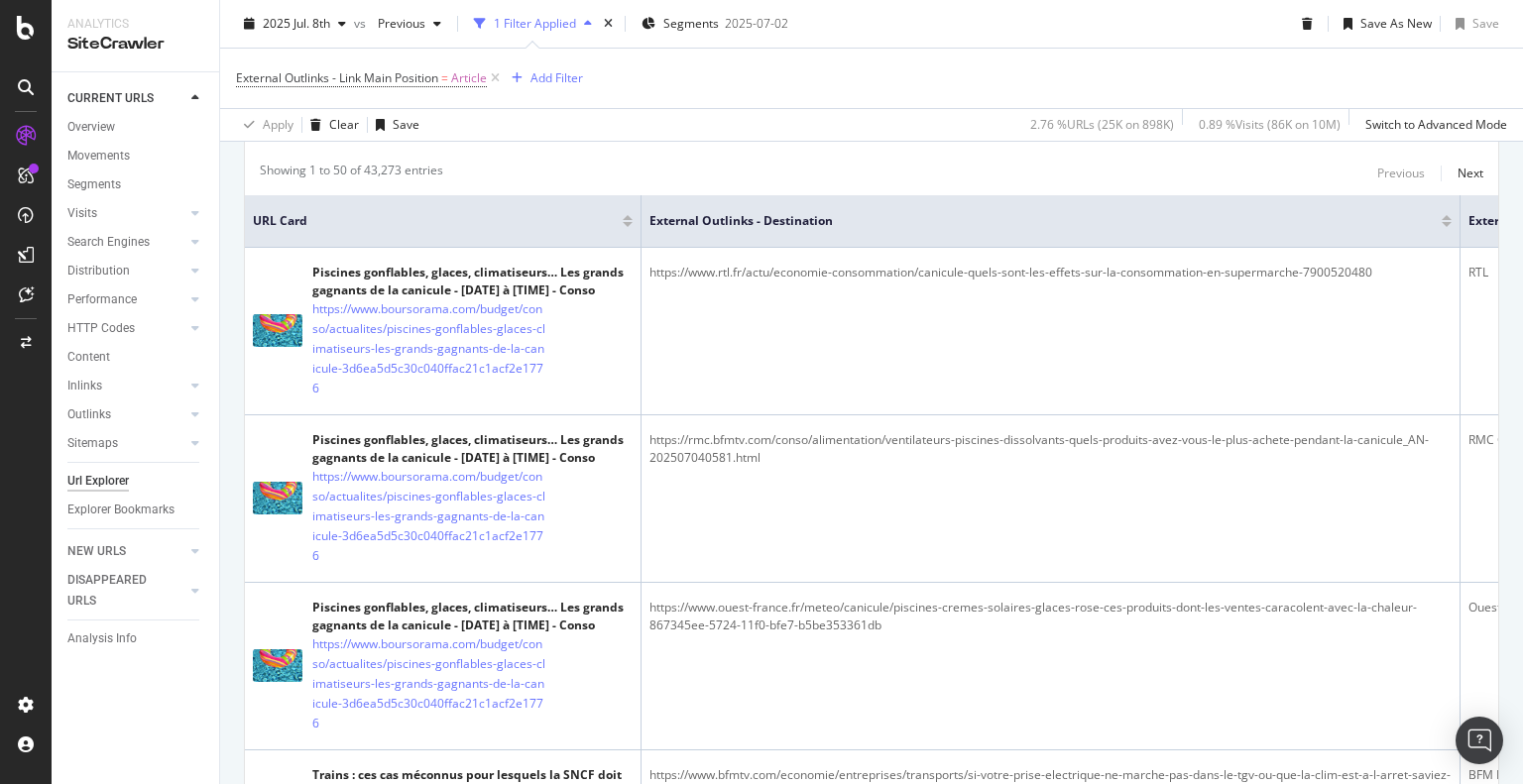 scroll, scrollTop: 514, scrollLeft: 0, axis: vertical 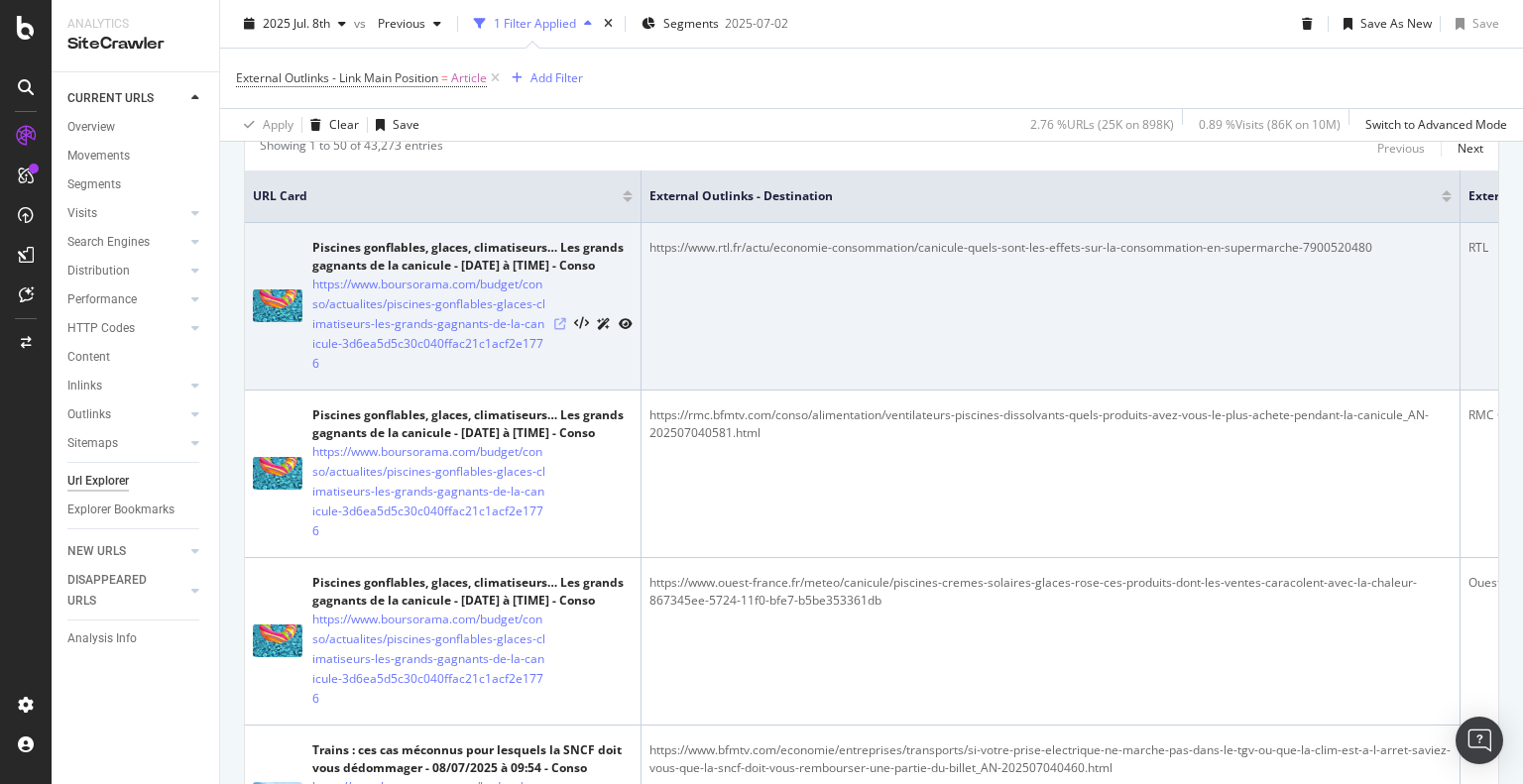 click at bounding box center [560, 324] 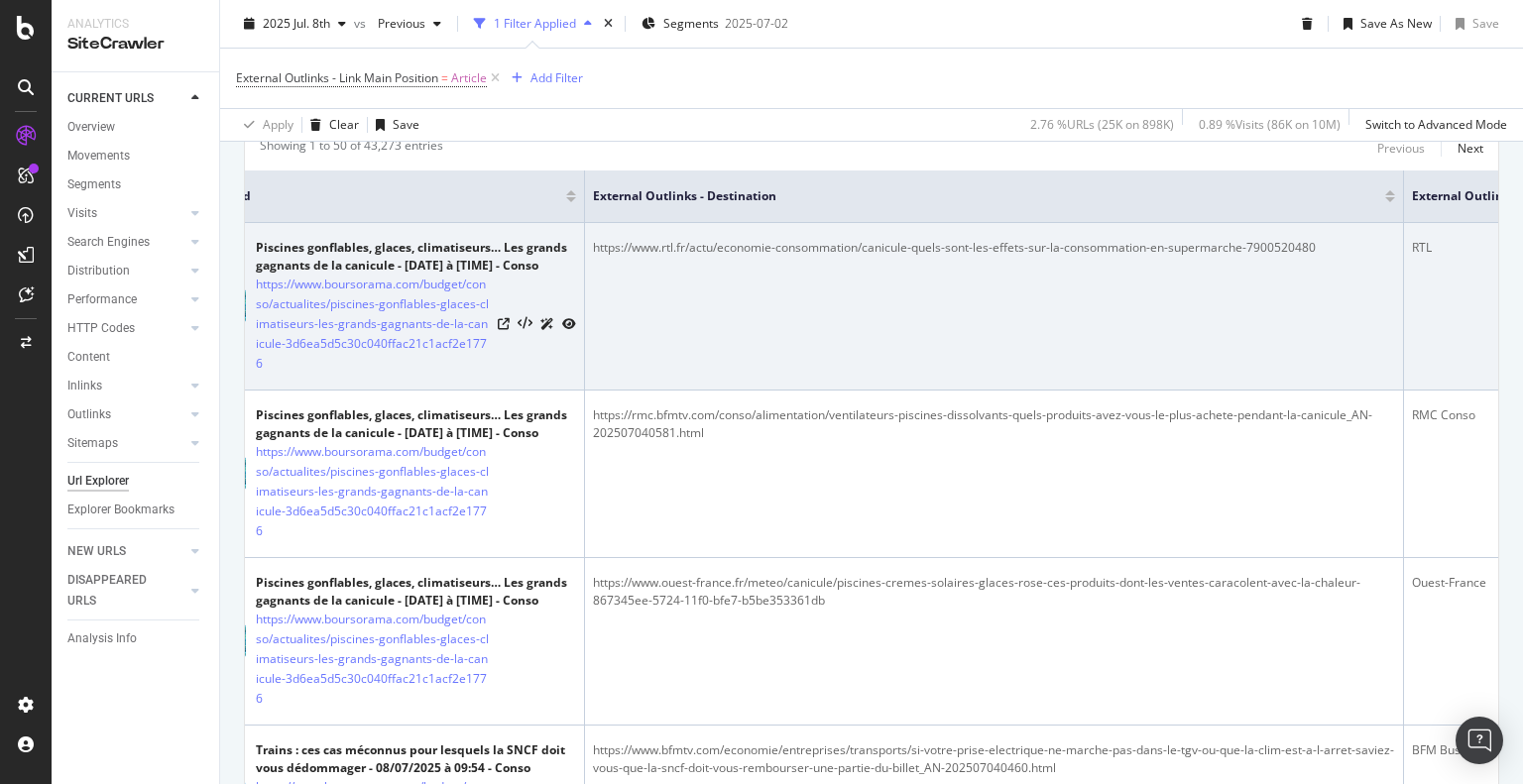 scroll, scrollTop: 0, scrollLeft: 0, axis: both 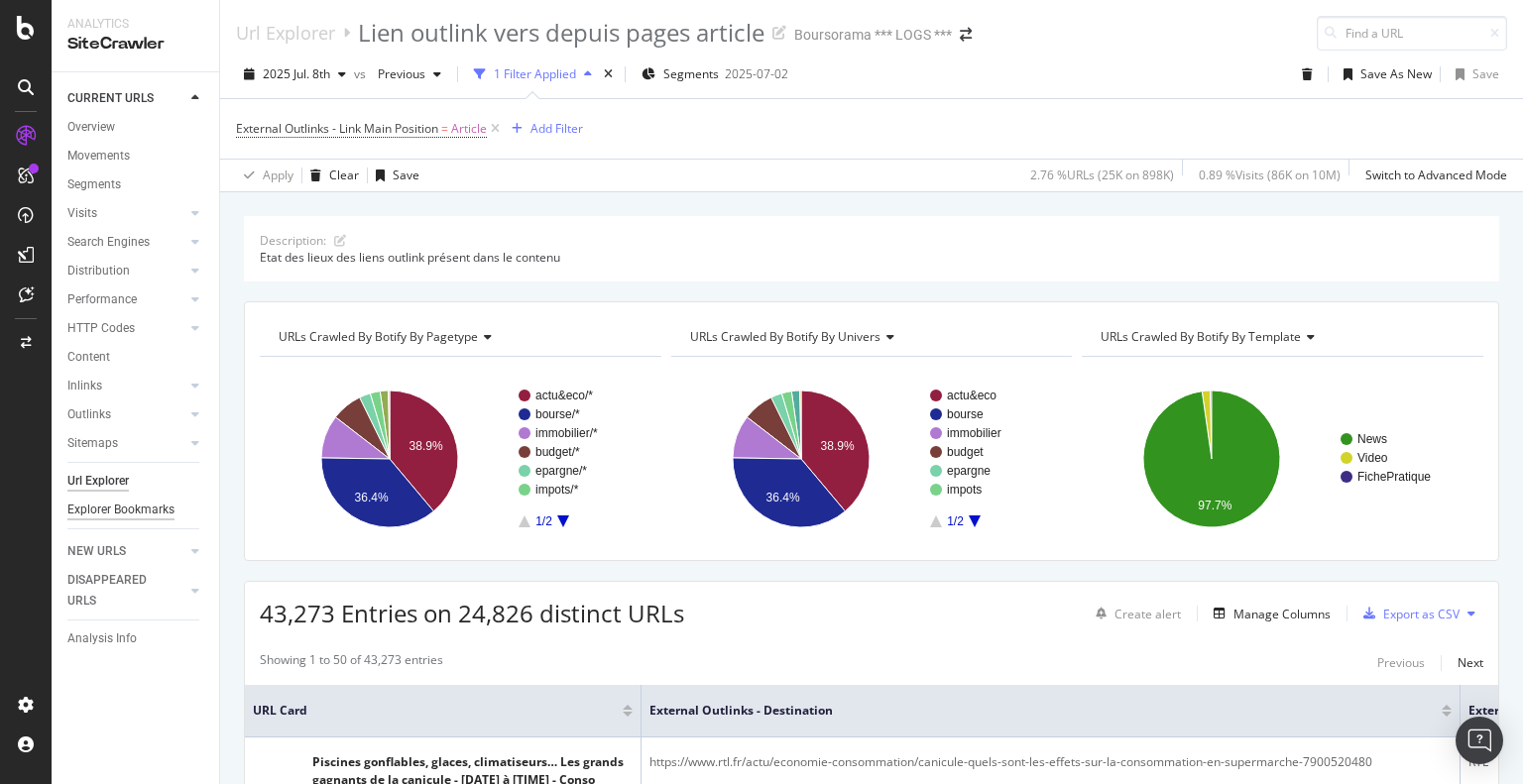click on "Explorer Bookmarks" at bounding box center [121, 509] 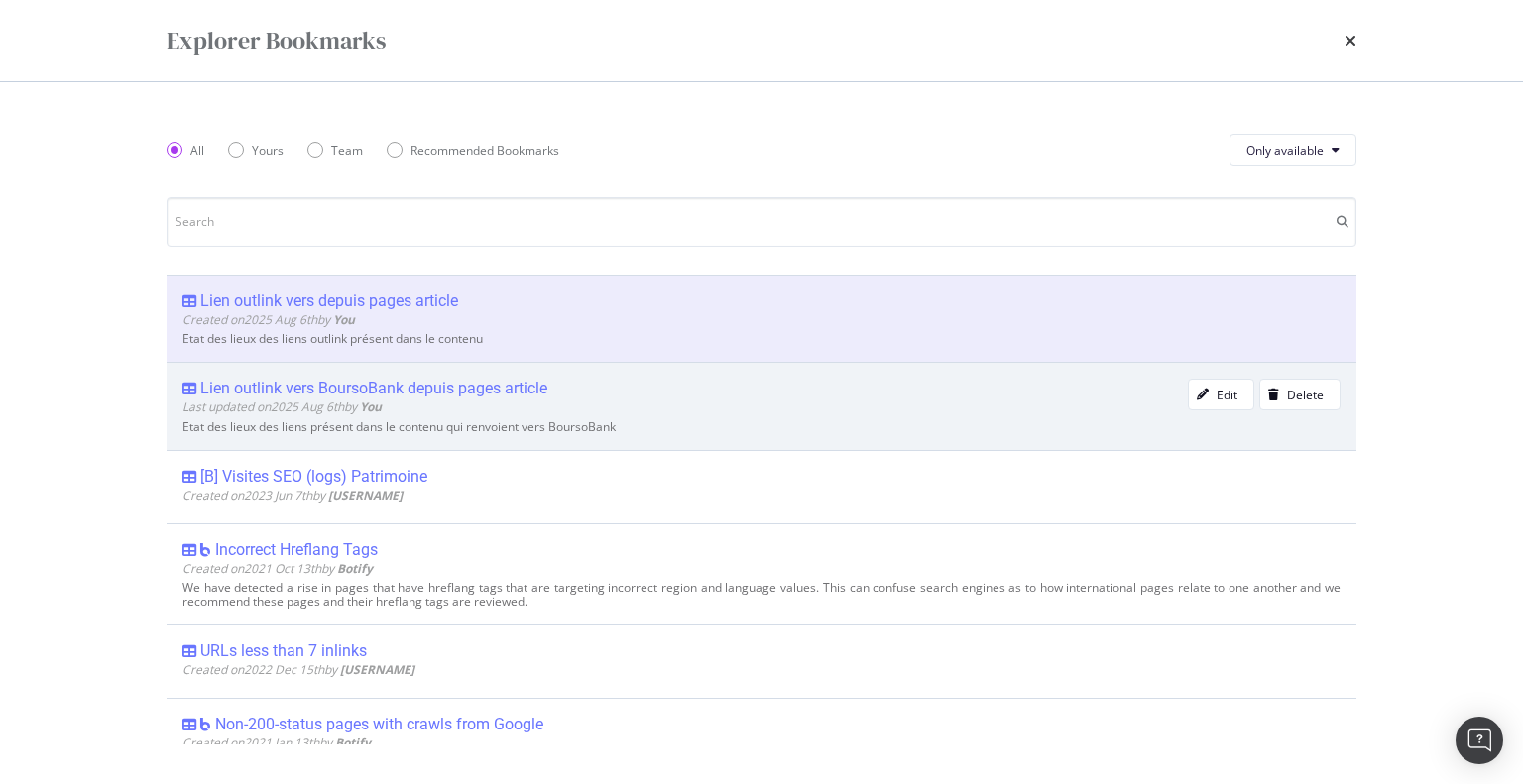 click on "Lien outlink vers BoursoBank depuis pages article" 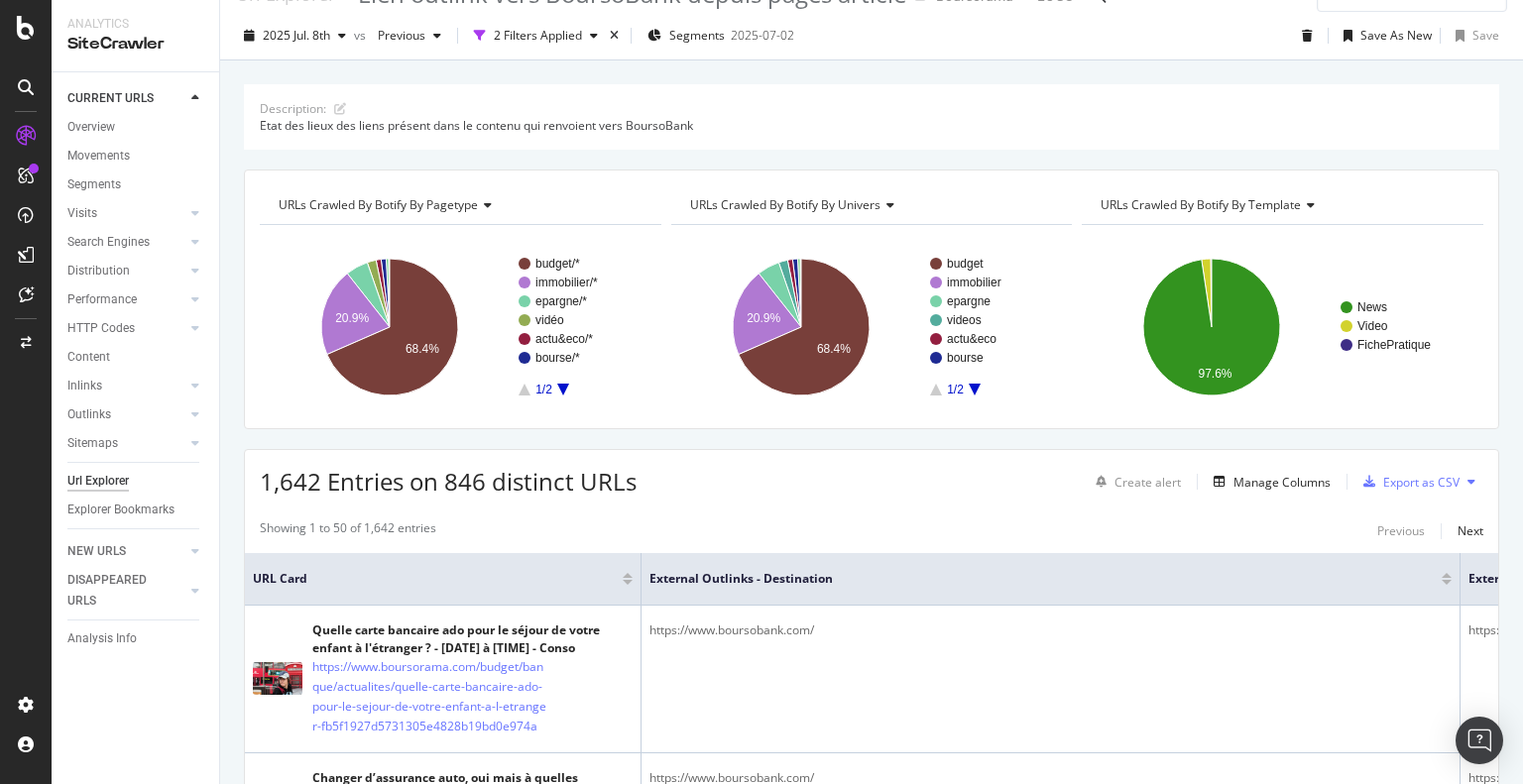 scroll, scrollTop: 0, scrollLeft: 0, axis: both 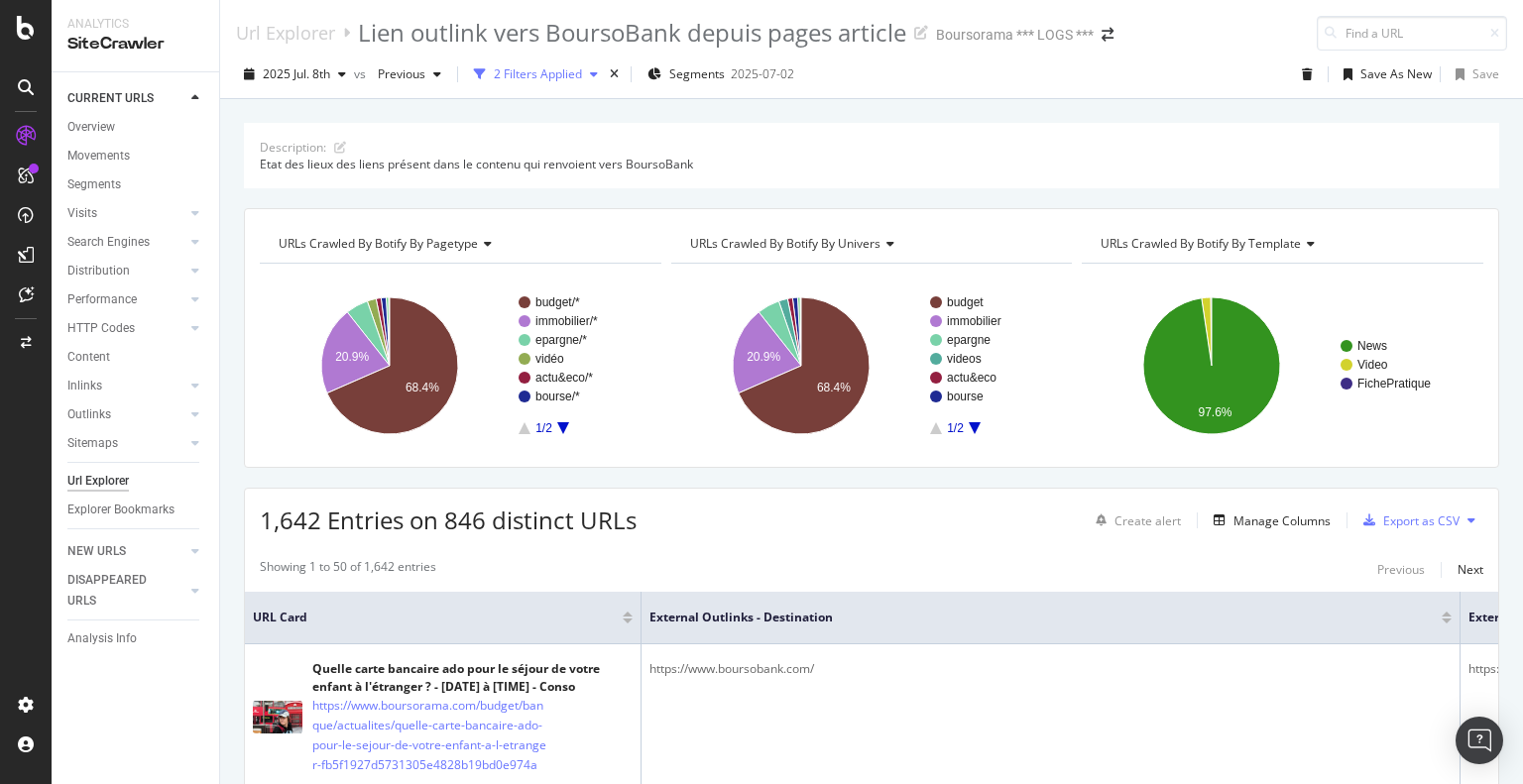 click on "2 Filters Applied" at bounding box center [537, 73] 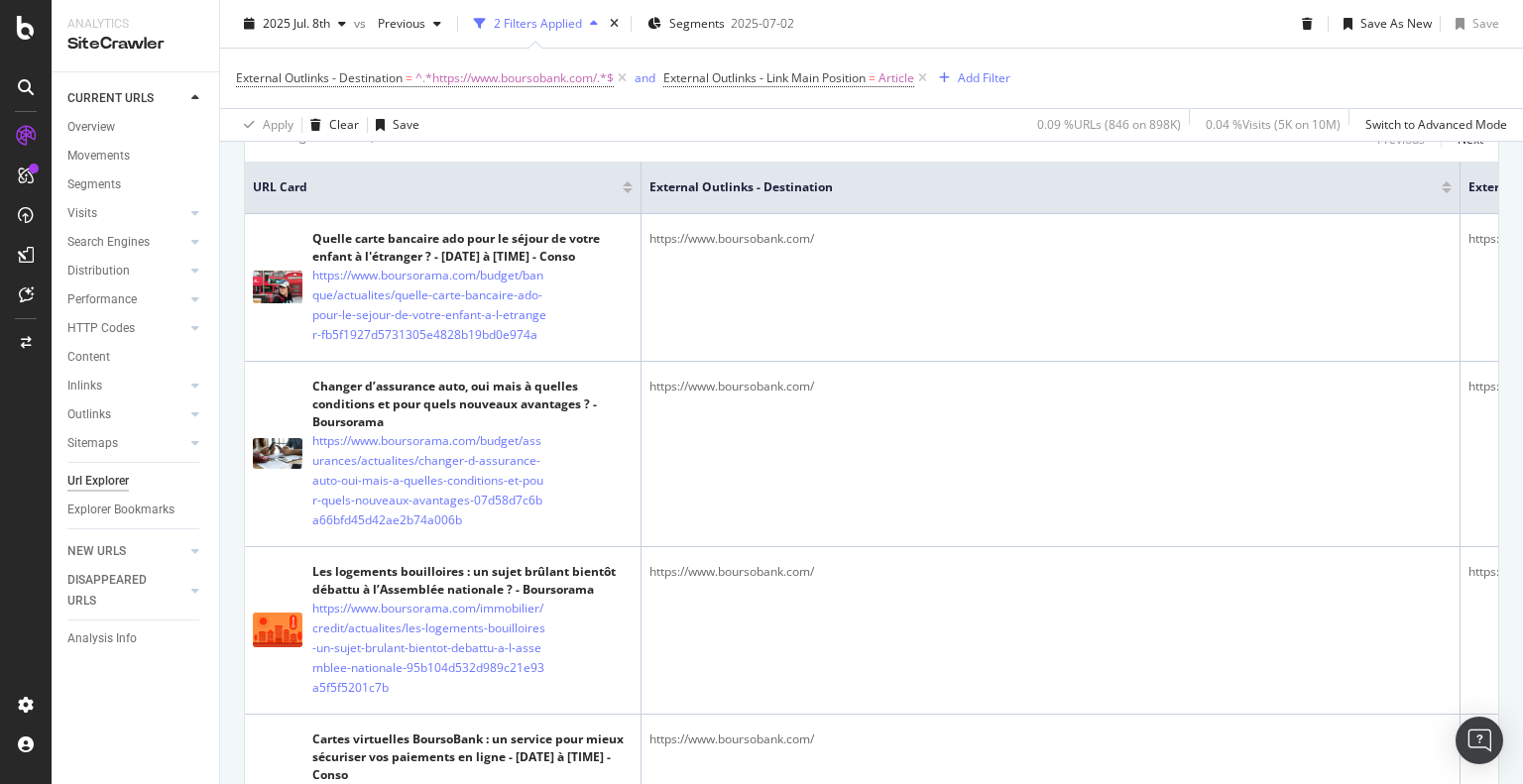 scroll, scrollTop: 523, scrollLeft: 0, axis: vertical 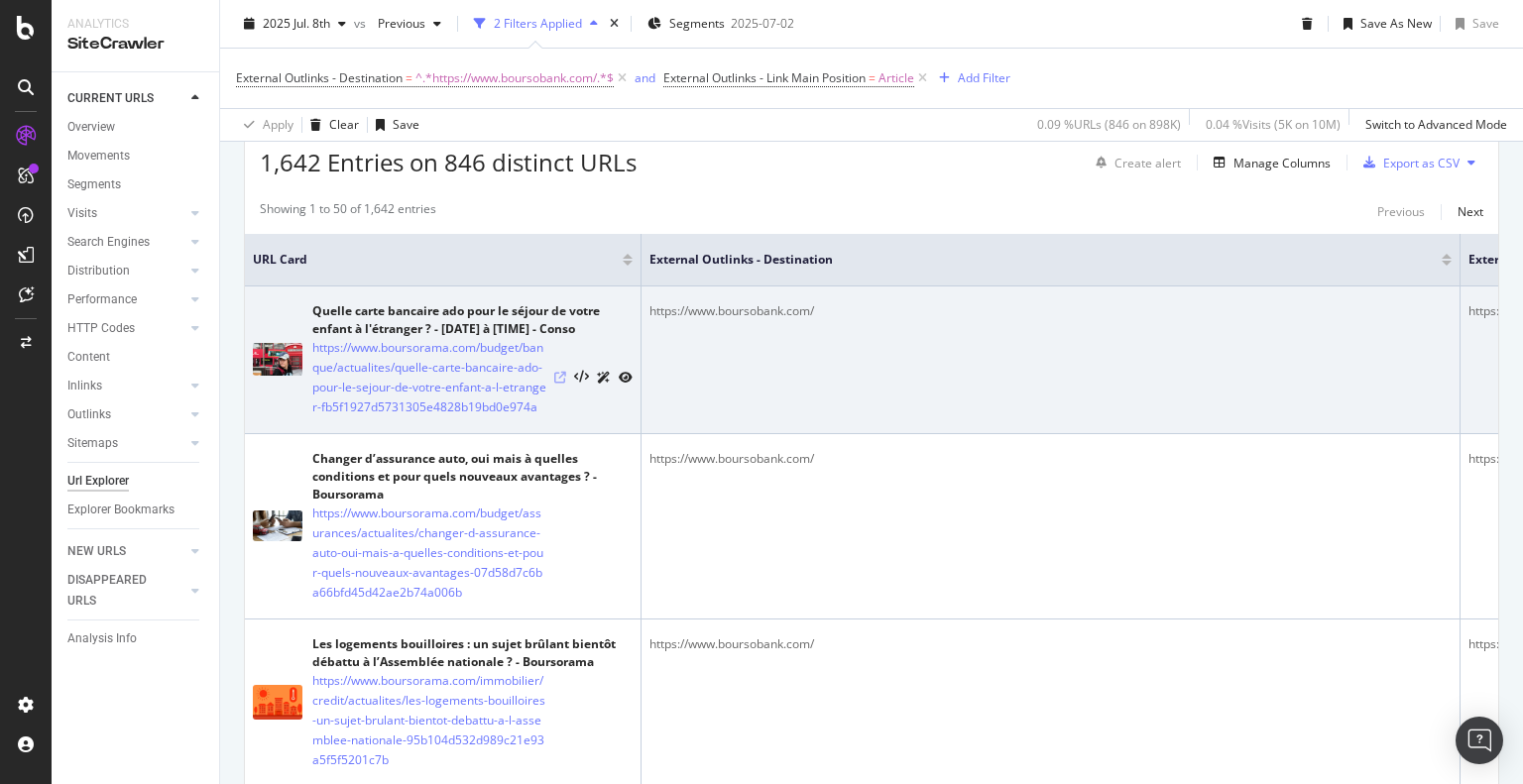 click at bounding box center [560, 378] 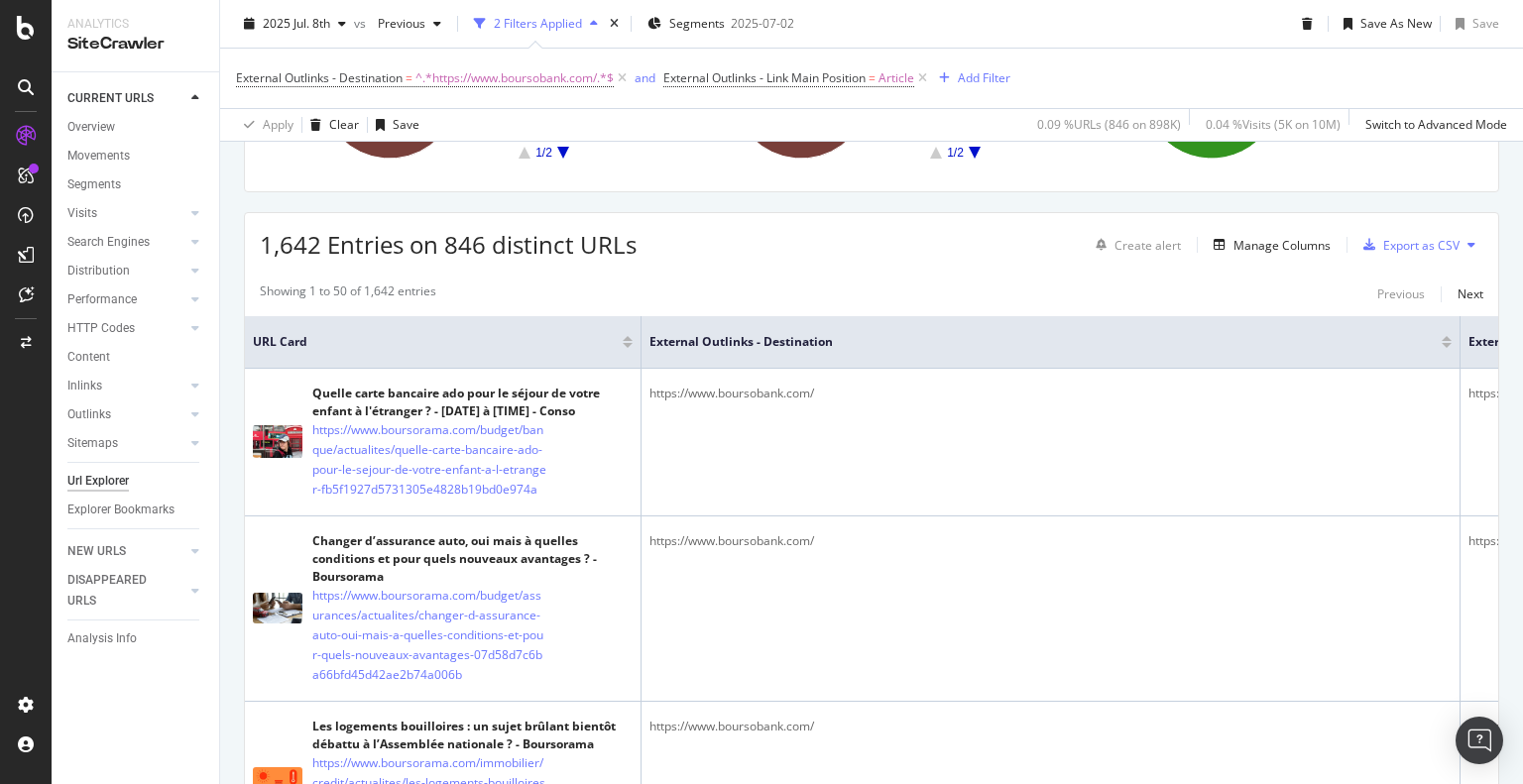 scroll, scrollTop: 368, scrollLeft: 0, axis: vertical 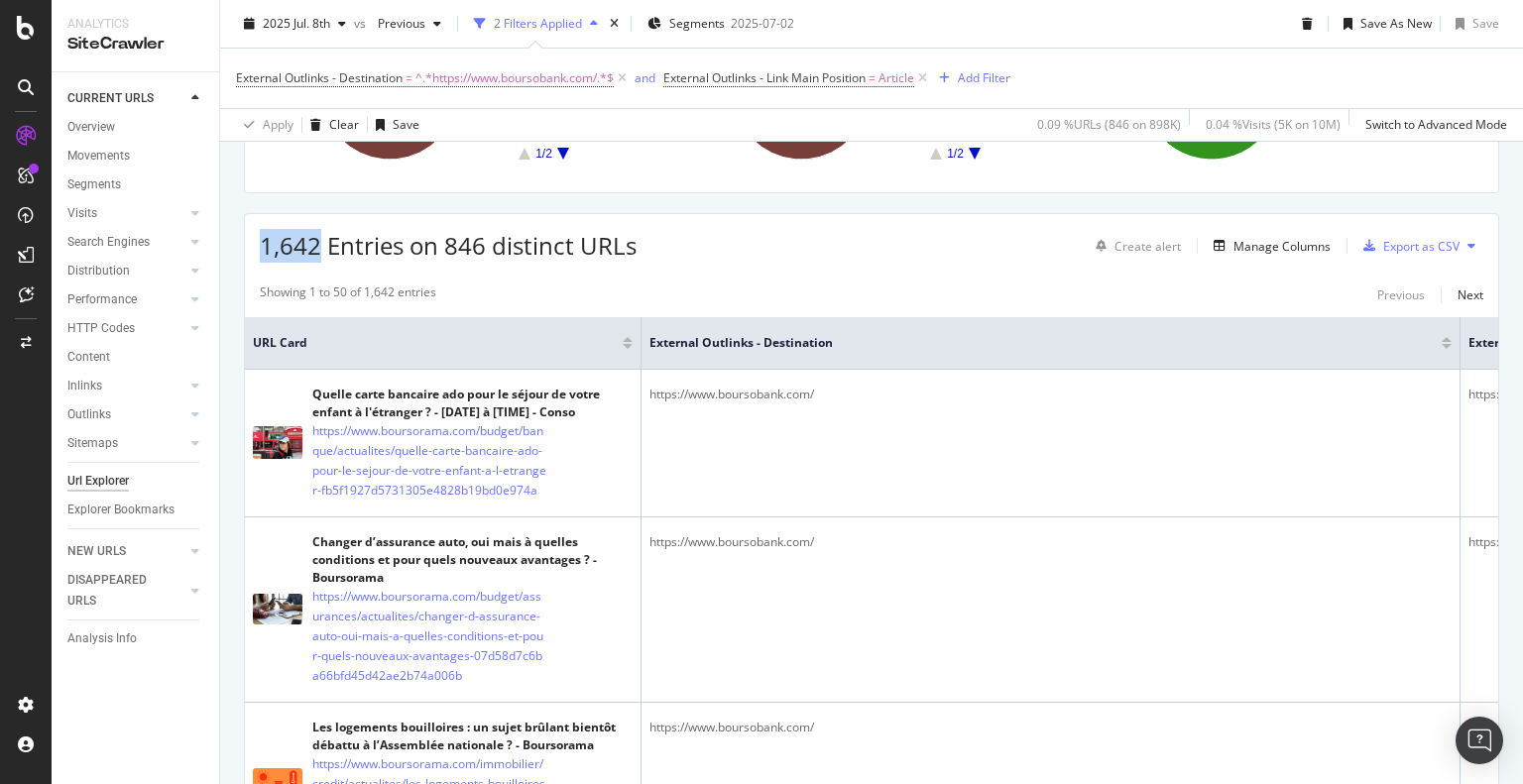 drag, startPoint x: 265, startPoint y: 249, endPoint x: 320, endPoint y: 249, distance: 55 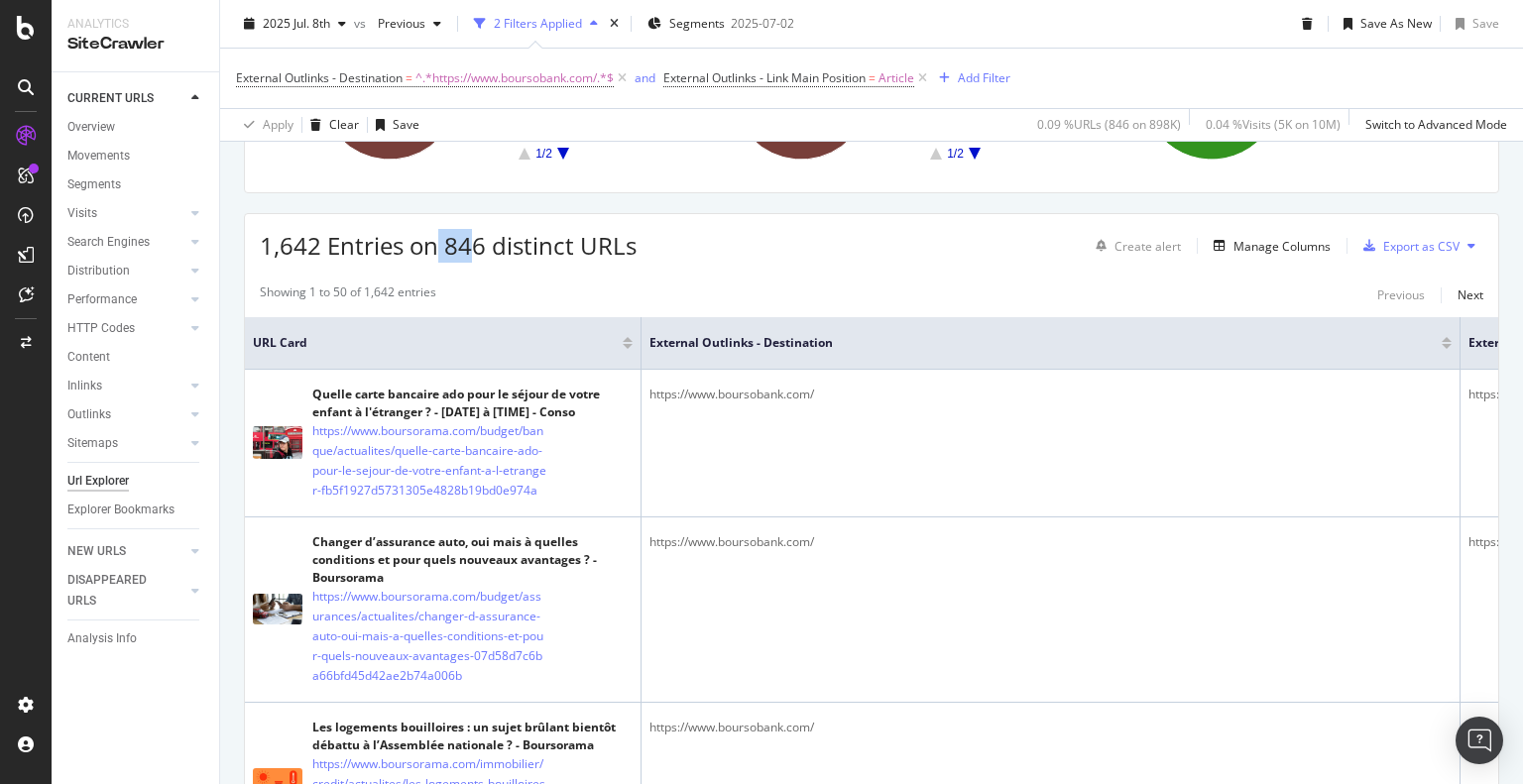 drag, startPoint x: 436, startPoint y: 244, endPoint x: 474, endPoint y: 253, distance: 39.051248 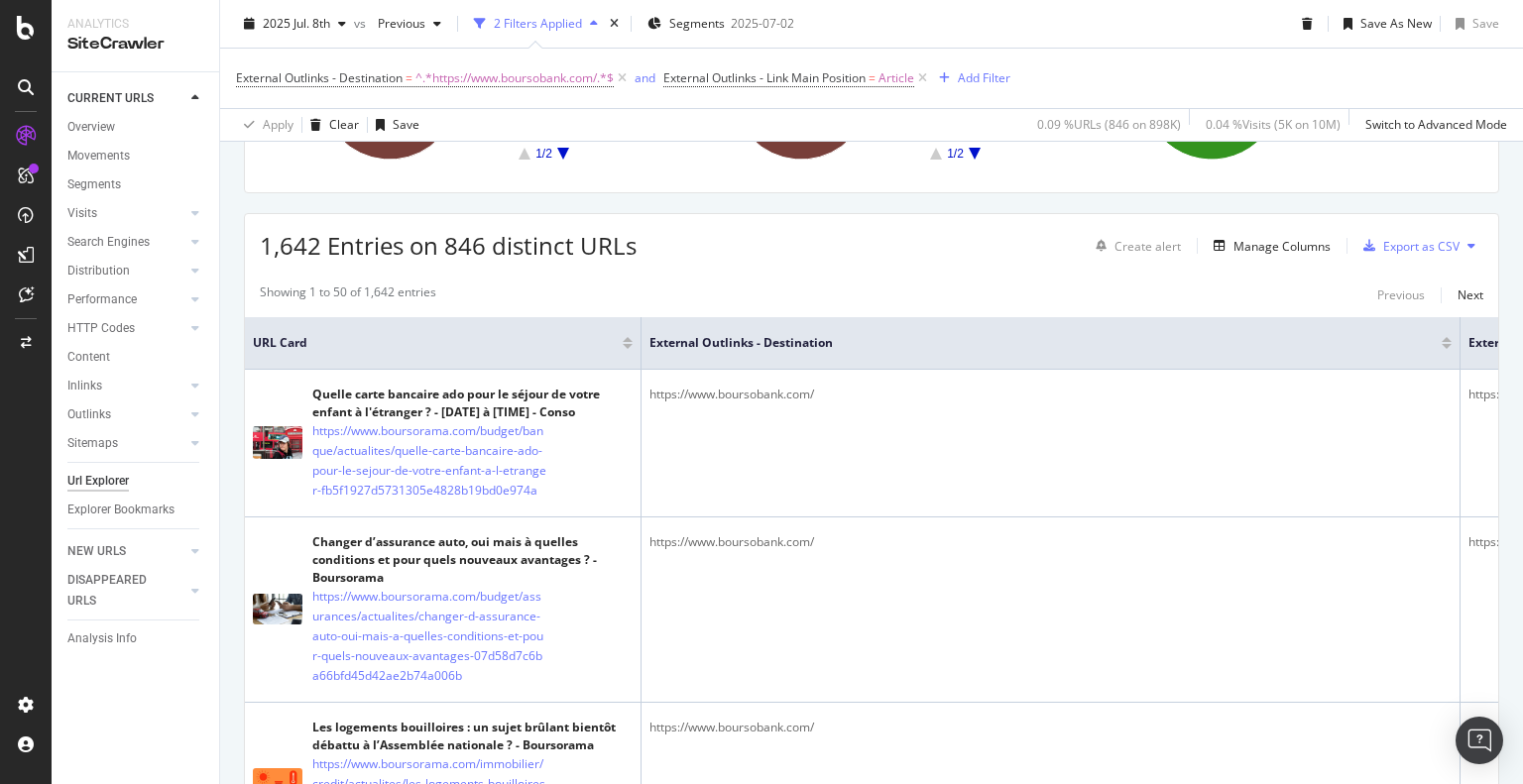click on "1,642 Entries on 846 distinct URLs Create alert Manage Columns Export as CSV Showing 1 to 50 of 1,642 entries Previous Next URL Card External Outlinks - Destination External Outlinks - Anchor Text Quelle carte bancaire ado pour le séjour de votre enfant à l'étranger ? - 04/07/2025 à 08:00 - Conso https://www.boursorama.com/budget/banque/actualites/quelle-carte-bancaire-ado-pour-le-sejour-de-votre-enfant-a-l-etranger-fb5f1927d5731305e4828b19bd0e974a https://www.boursobank.com/ https://www.boursobank.com Changer d’assurance auto, oui mais à quelles conditions et pour quels nouveaux avantages ? - Boursorama https://www.boursorama.com/budget/assurances/actualites/changer-d-assurance-auto-oui-mais-a-quelles-conditions-et-pour-quels-nouveaux-avantages-07d58d7c6ba66bfd45d42ae2b74a006b https://www.boursobank.com/ https://www.boursobank.com Les logements bouilloires : un sujet brûlant bientôt débattu à l’Assemblée nationale ? - Boursorama https://www.boursobank.com/ https://www.boursobank.com ici Wicount" at bounding box center (872, 4233) 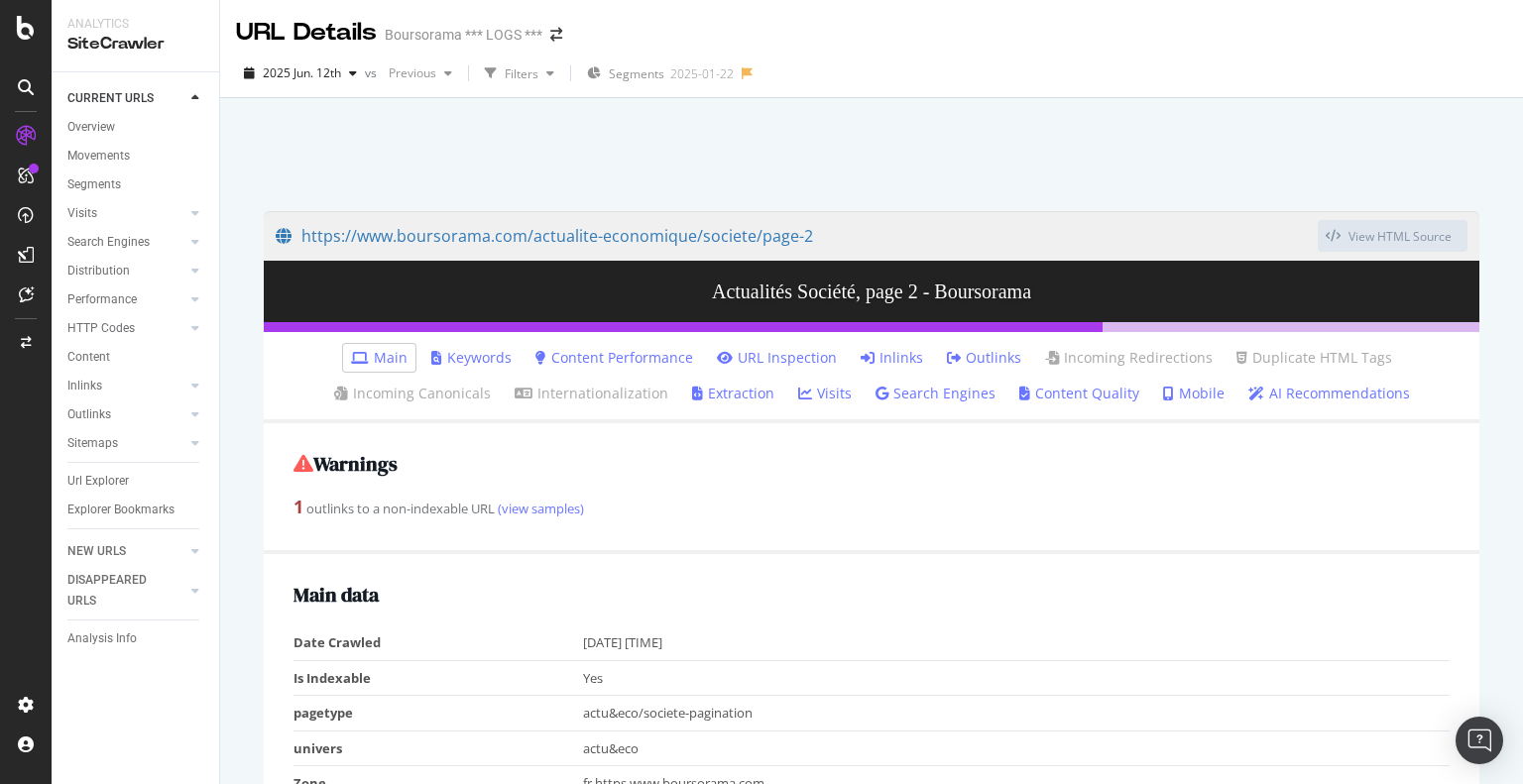 scroll, scrollTop: 0, scrollLeft: 0, axis: both 